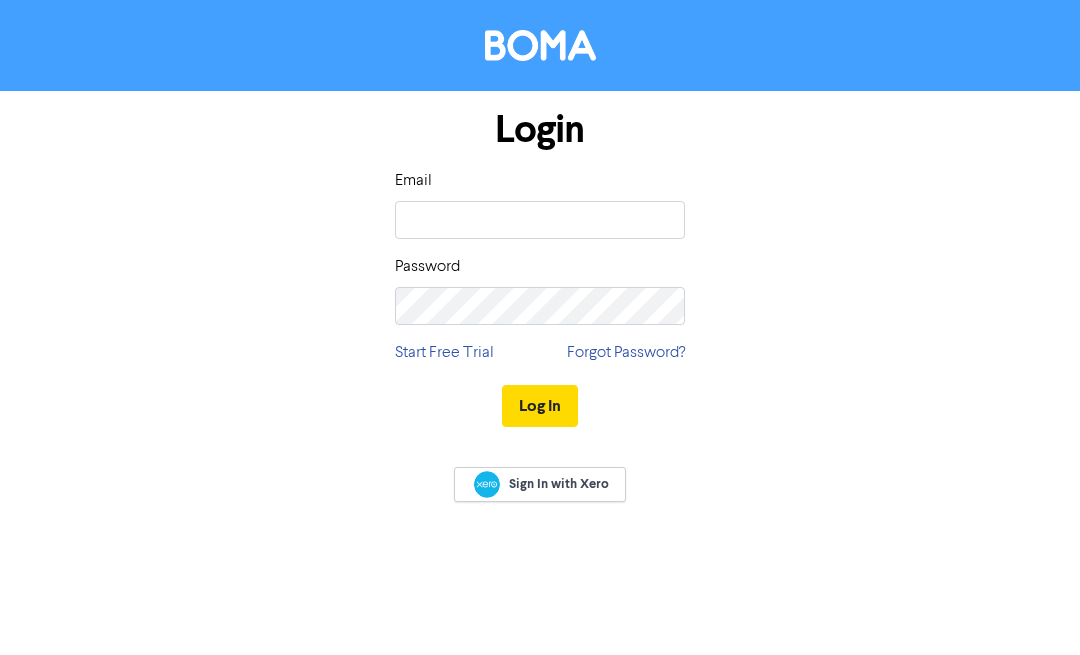 scroll, scrollTop: 0, scrollLeft: 0, axis: both 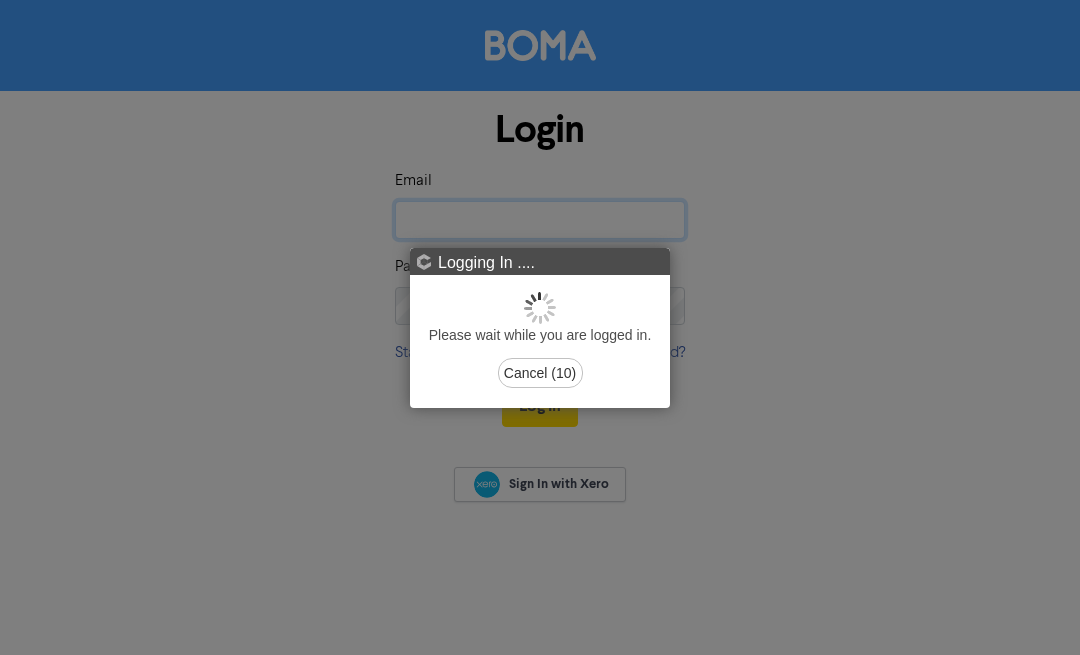 type on "[PERSON_NAME][EMAIL_ADDRESS][DOMAIN_NAME]" 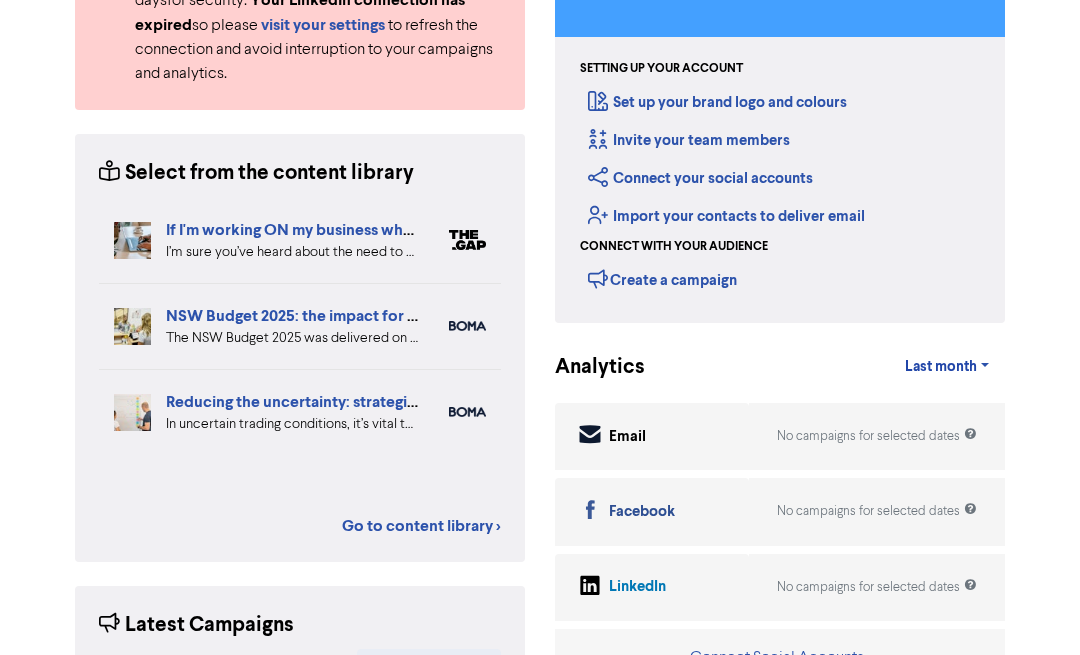 scroll, scrollTop: 243, scrollLeft: 0, axis: vertical 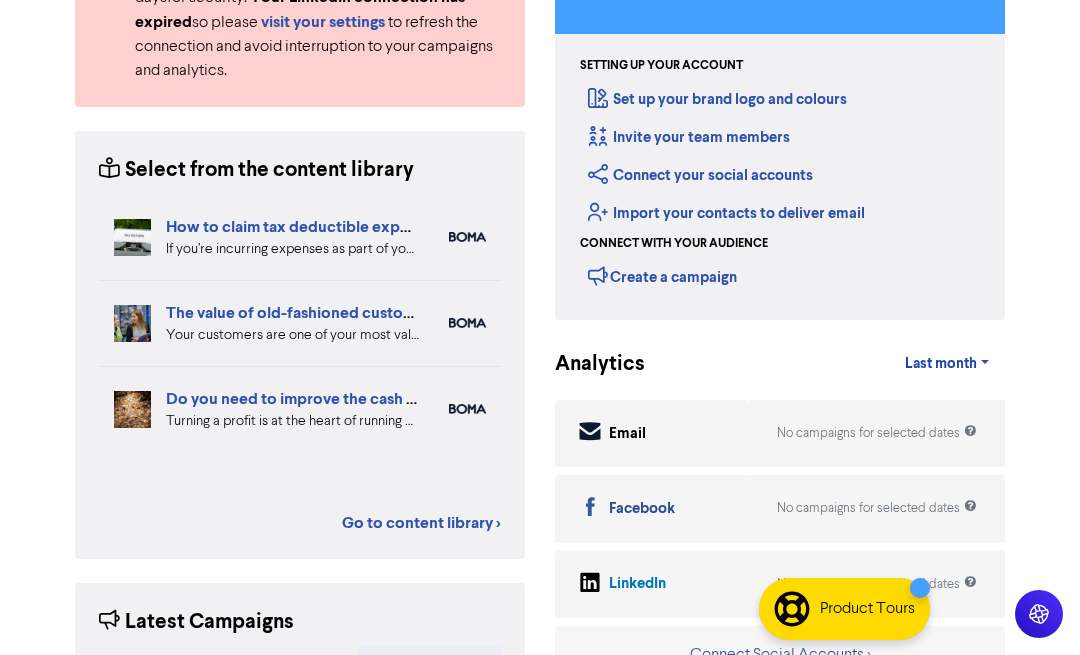 click on "The value of old-fashioned customer service: getting customer feedback" at bounding box center (427, 313) 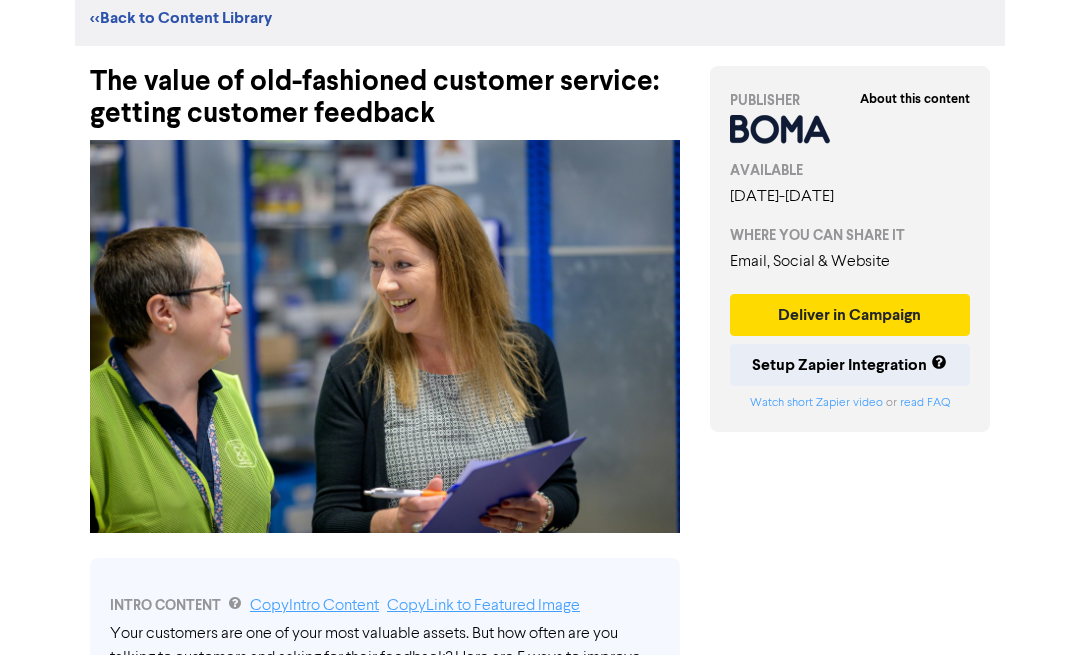 scroll, scrollTop: 0, scrollLeft: 0, axis: both 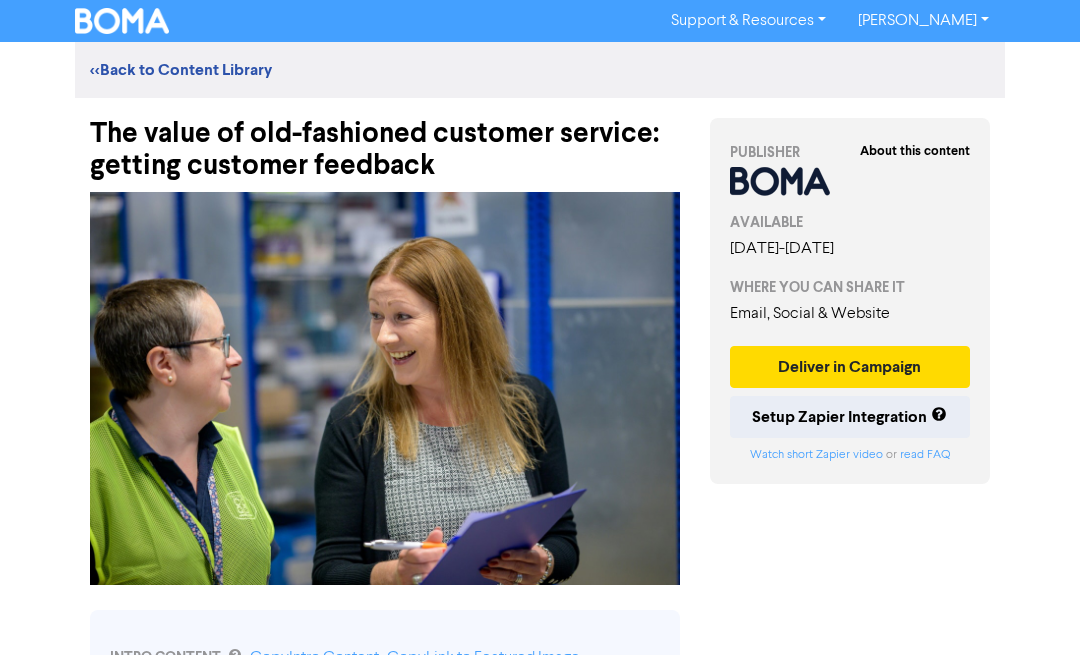 click on "<<  Back to Content Library" at bounding box center (181, 70) 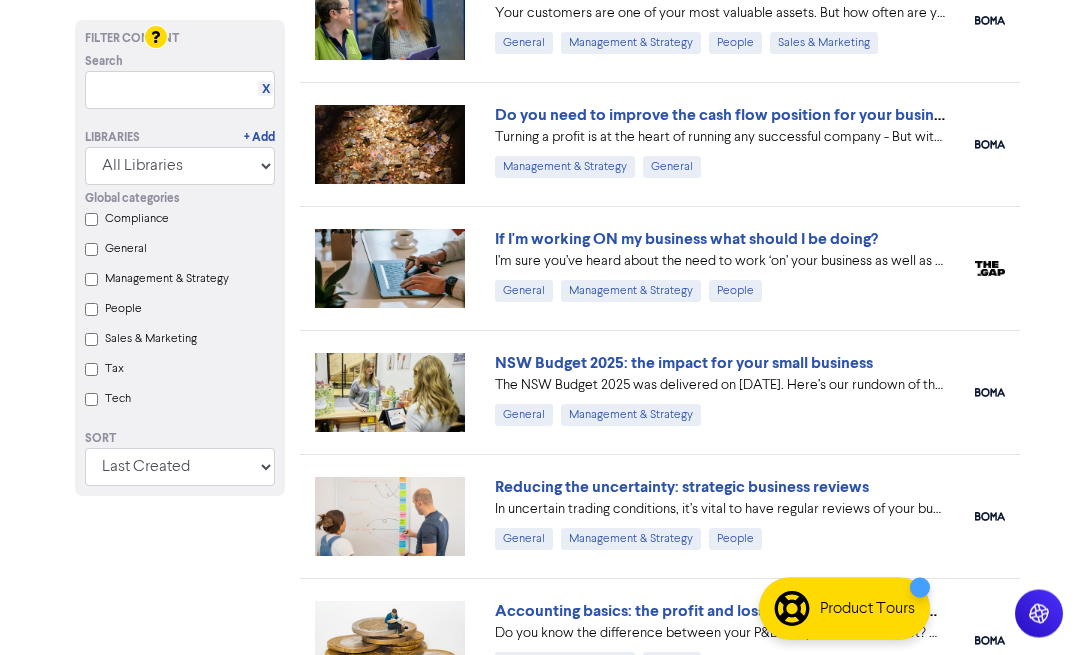 scroll, scrollTop: 310, scrollLeft: 0, axis: vertical 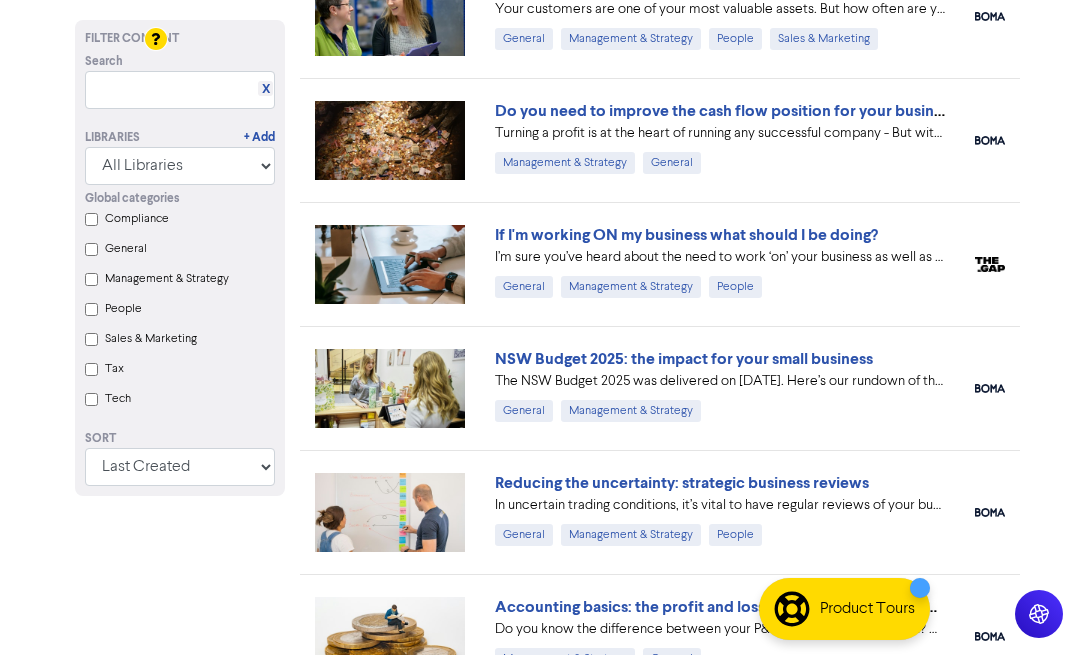 click on "If I'm working ON my business what should I be doing?" at bounding box center [686, 235] 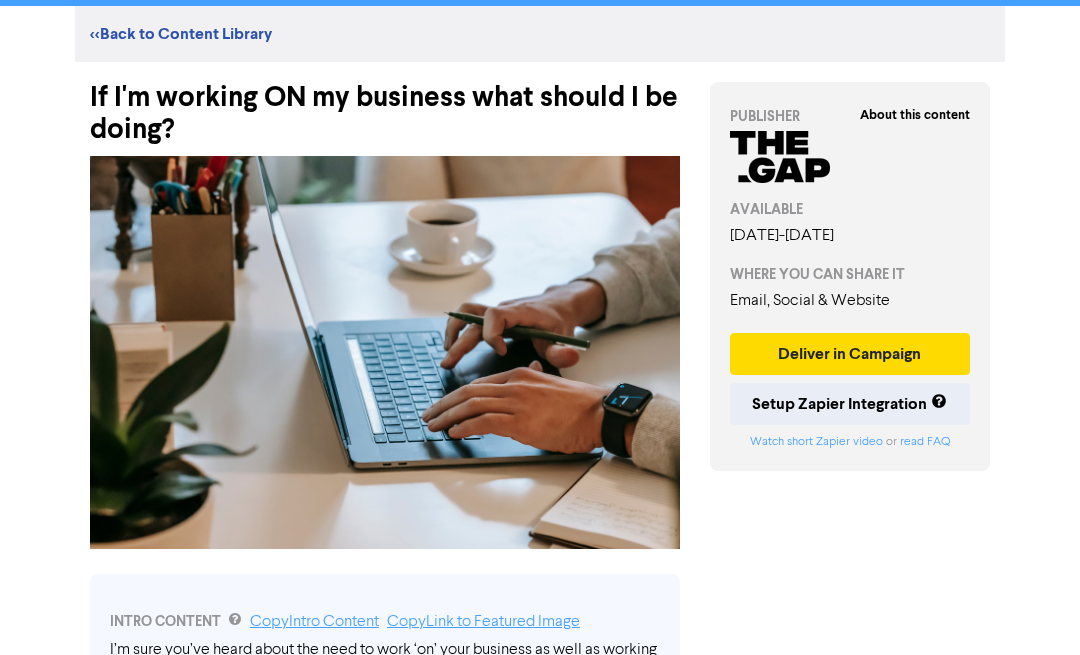 scroll, scrollTop: 35, scrollLeft: 0, axis: vertical 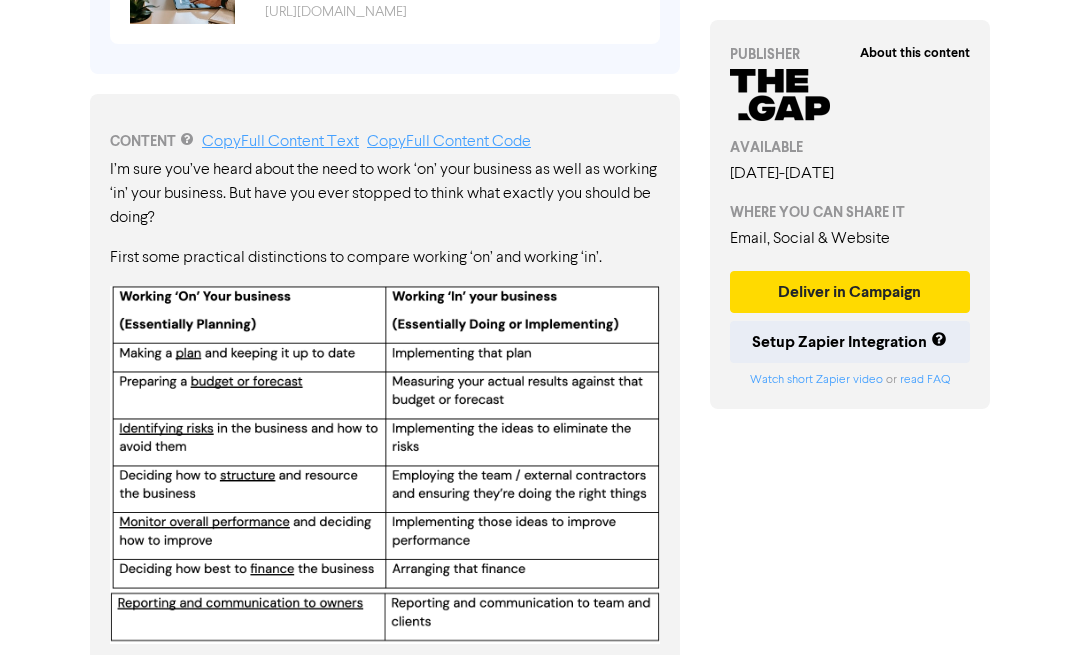 click on "Copy  Full Content Text" at bounding box center [280, 142] 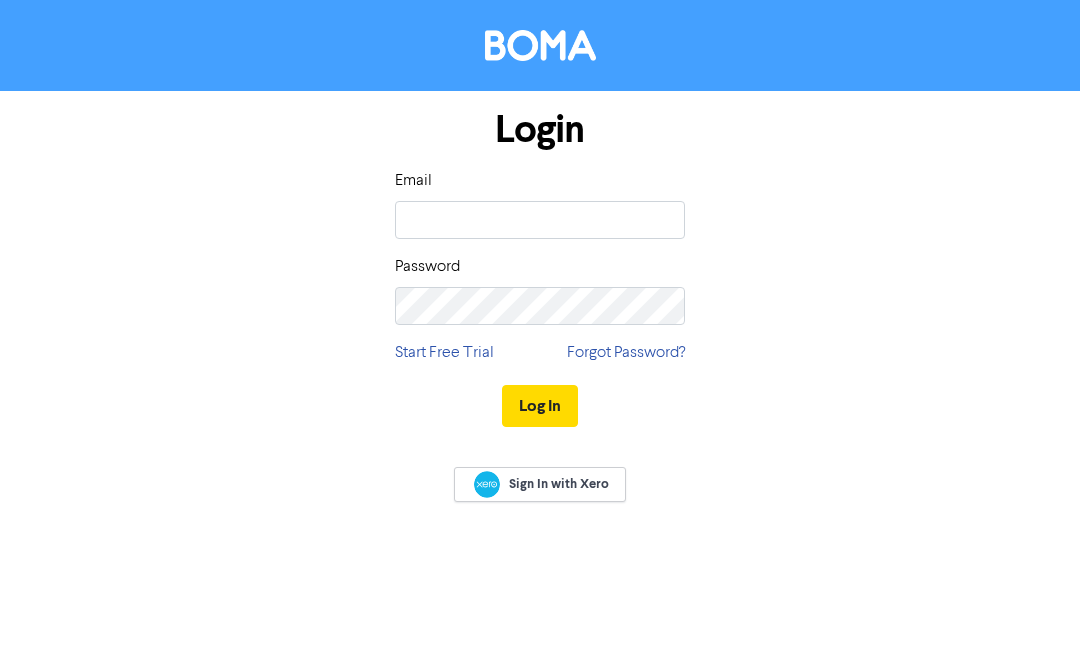 scroll, scrollTop: 0, scrollLeft: 0, axis: both 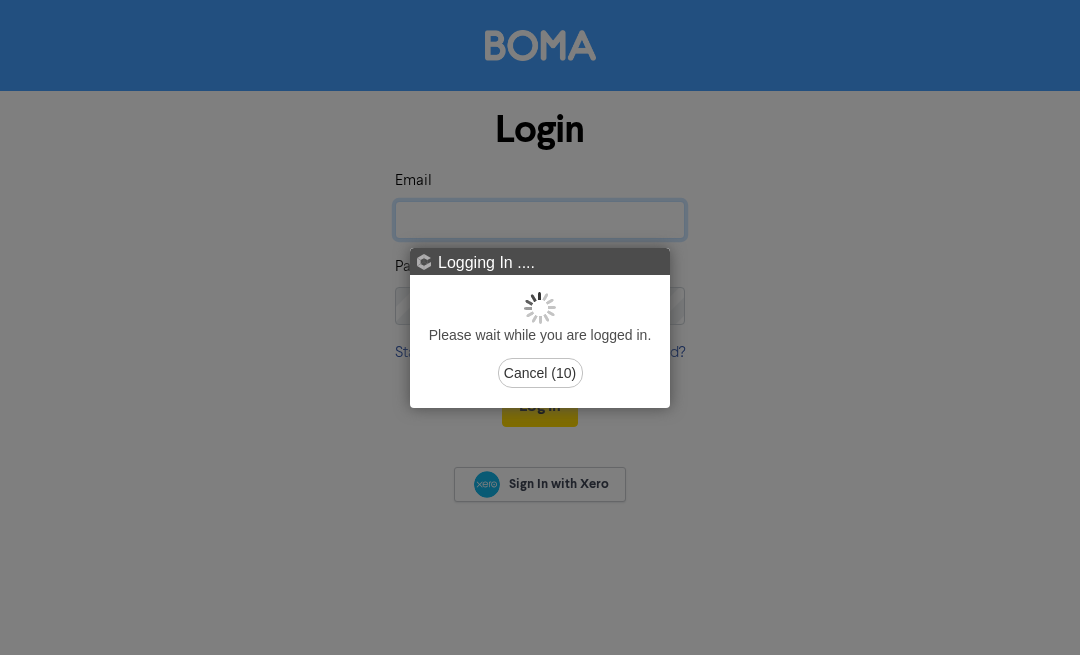 type on "[PERSON_NAME][EMAIL_ADDRESS][DOMAIN_NAME]" 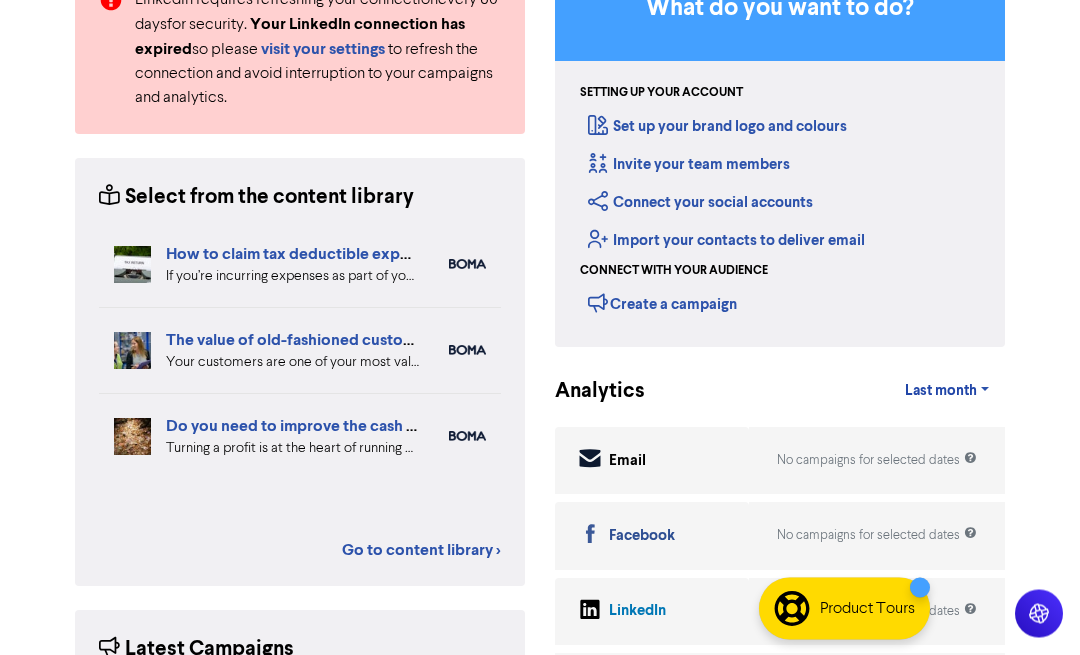 scroll, scrollTop: 214, scrollLeft: 0, axis: vertical 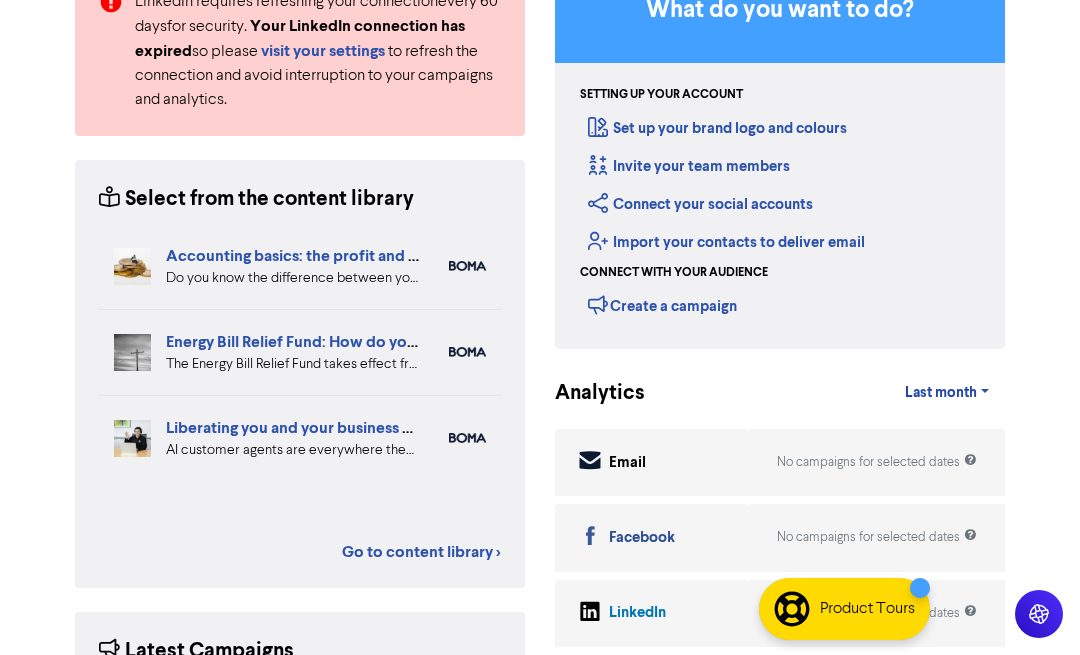 click on "Select from the content library Accounting basics: the profit and loss and balance sheet reports Do you know the difference between your P&L and your balance sheet? We can explain exactly what each report means – and how it reflects your current performance as a business
#businessadvice #accounting #[PERSON_NAME]
Energy Bill Relief Fund: How do you claim relief? The Energy Bill Relief Fund takes effect from [DATE]. Find out the eligibility criteria for your small business and how large your rebate might be.
#EnergyBillReliefFund #cashflow #businesstips
Liberating you and your business with AI: customer service AI customer agents are everywhere these days. But what can they actually do to help your customer service function? And which AI agents are the best for your business?
#AIagents #customerservice #businesstips
Go to content library >" at bounding box center (300, 373) 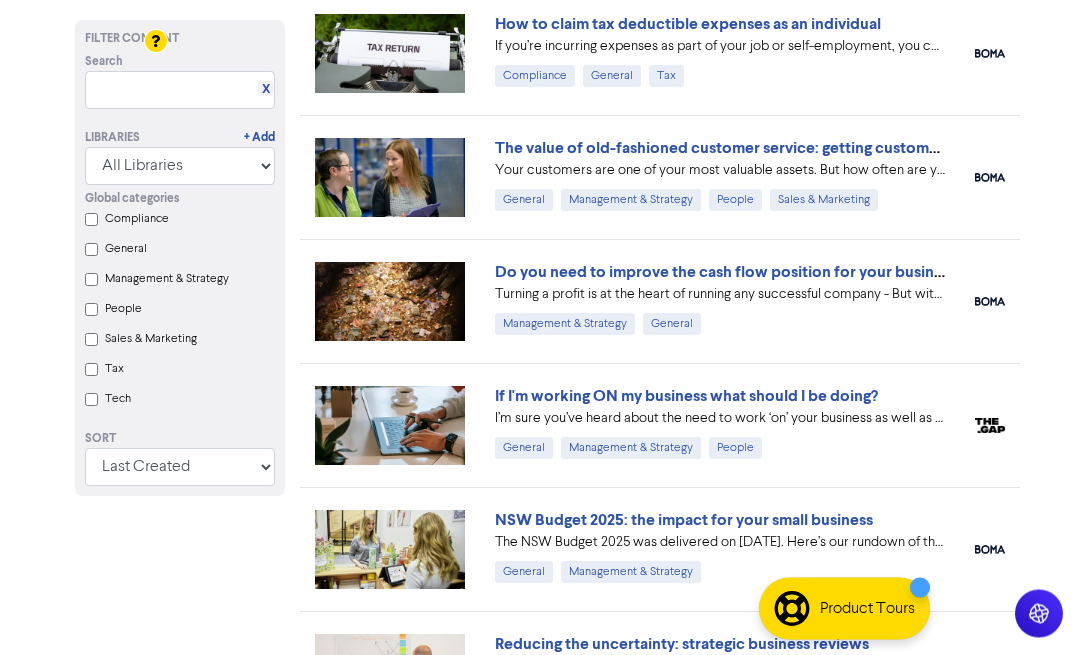 scroll, scrollTop: 152, scrollLeft: 0, axis: vertical 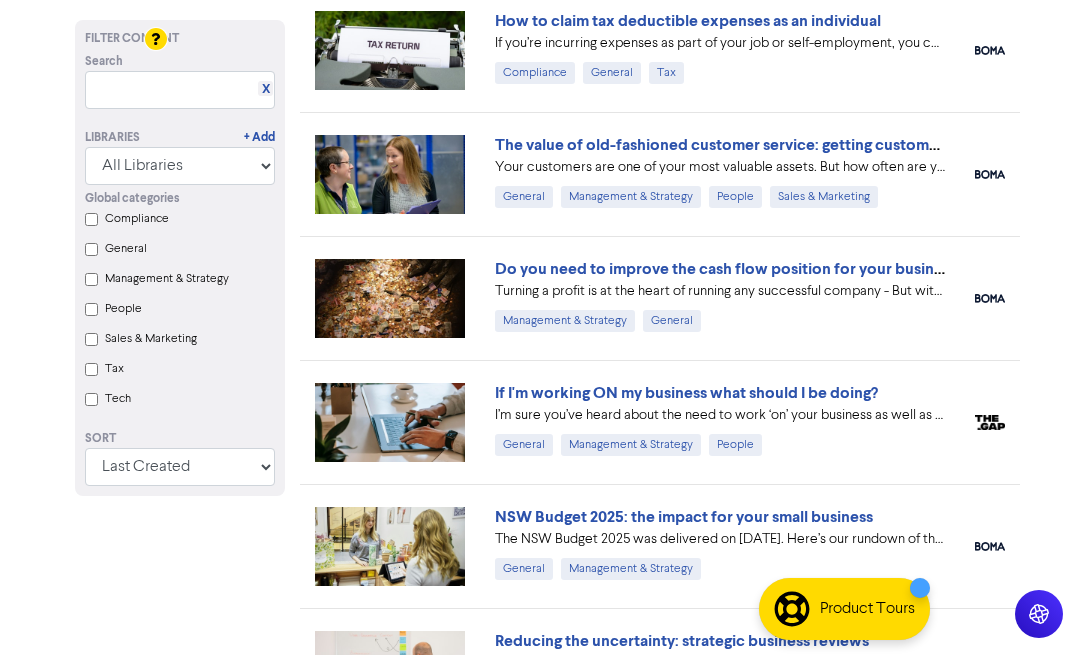 click on "If I'm working ON my business what should I be doing?" at bounding box center [686, 393] 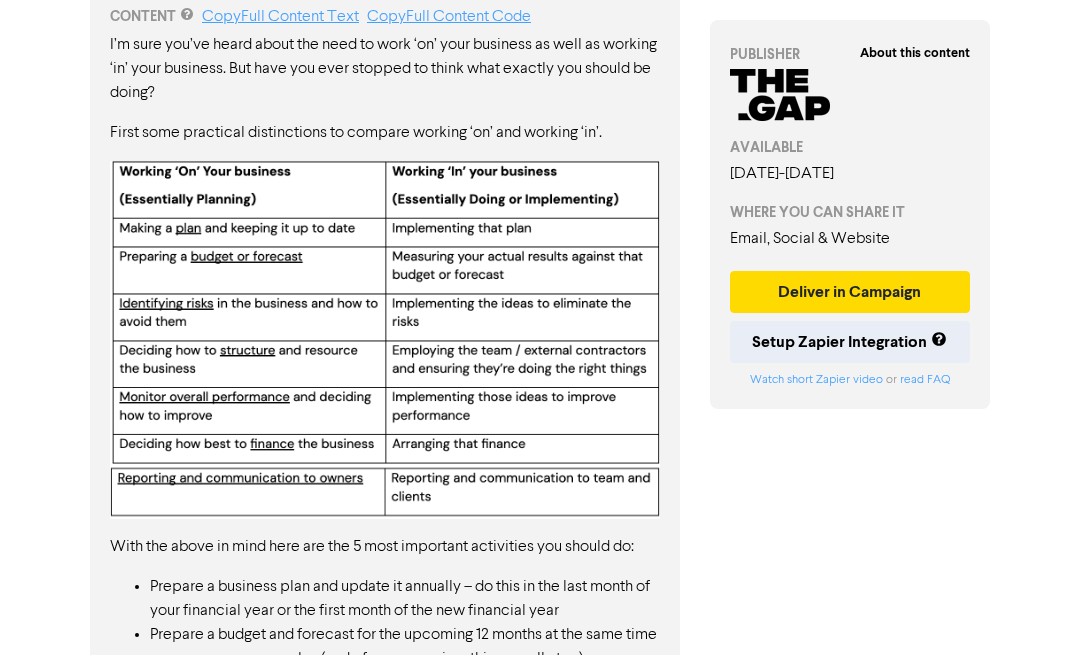 scroll, scrollTop: 1023, scrollLeft: 0, axis: vertical 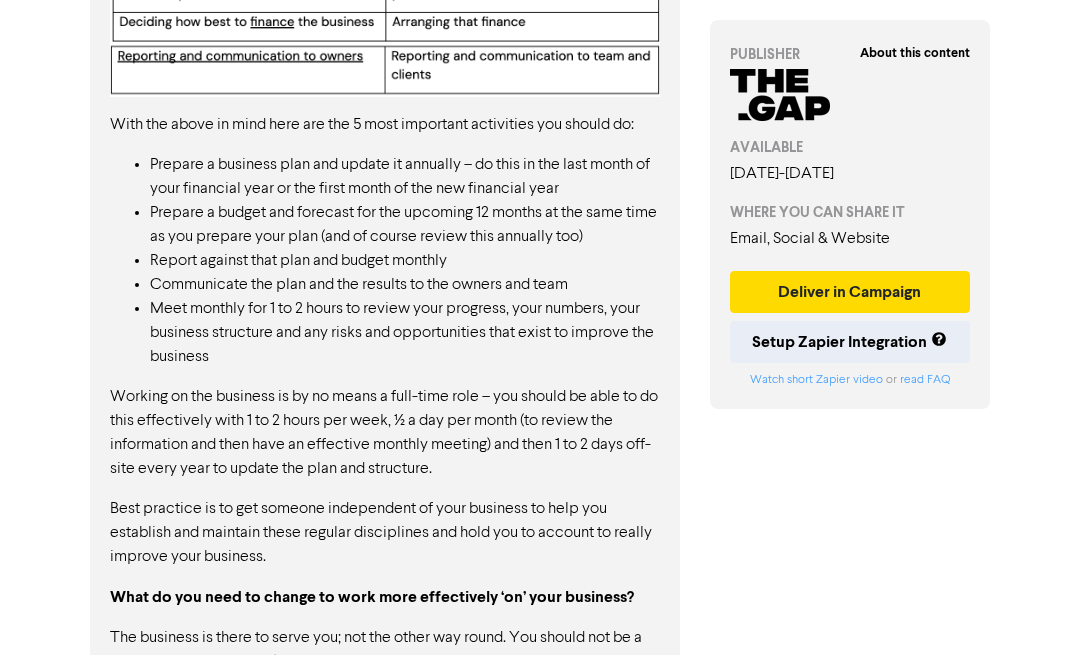 click on "Meet monthly for 1 to 2 hours to review your progress, your numbers, your business structure and any risks and opportunities that exist to improve the business" at bounding box center (405, 333) 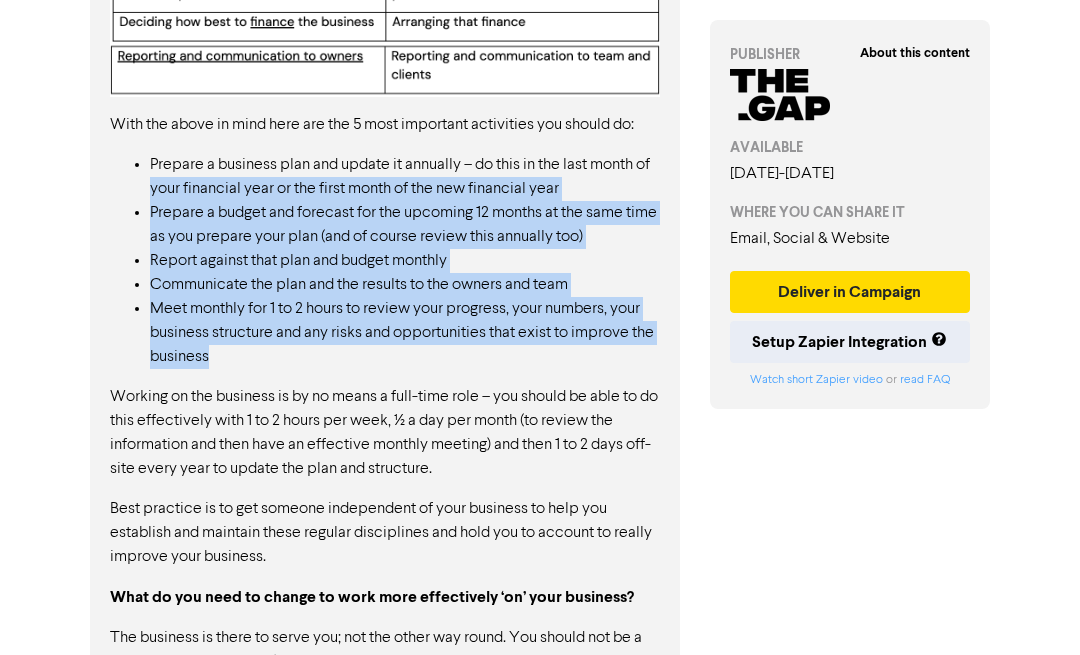 click on "About this content PUBLISHER AVAILABLE July 7th, 2025  -  July 30th, 2026 WHERE YOU CAN SHARE IT Email, Social & Website Deliver in Campaign Setup Zapier Integration Watch short Zapier video   or   read FAQ" at bounding box center [850, -319] 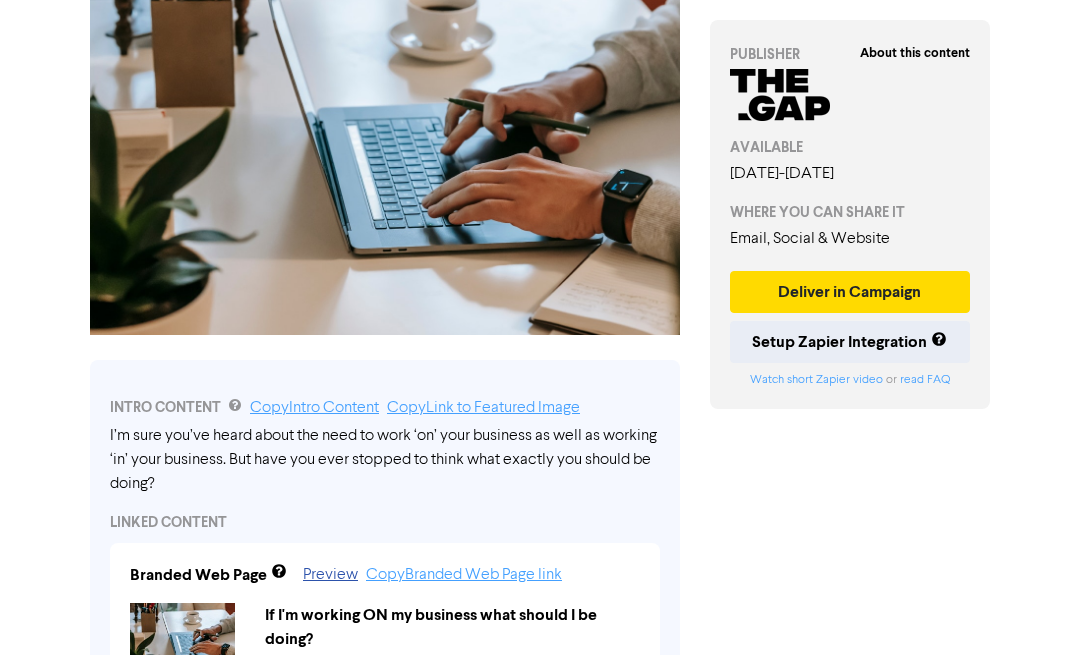 scroll, scrollTop: 250, scrollLeft: 0, axis: vertical 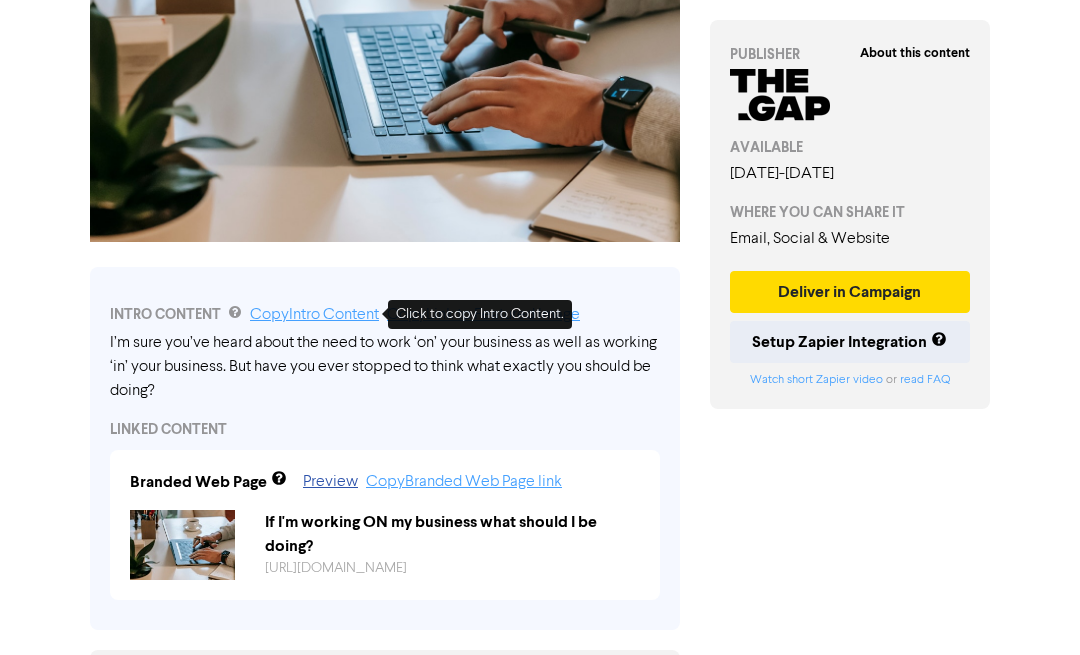 click on "Copy  Intro Content" at bounding box center (314, 315) 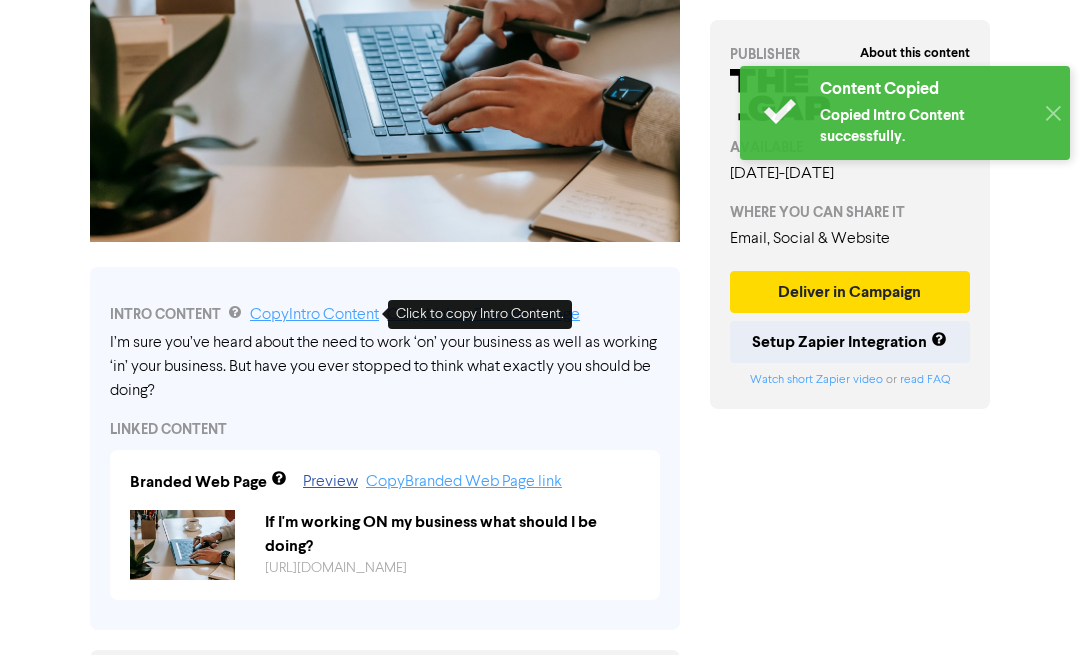 click on "Copy  Intro Content" at bounding box center (314, 315) 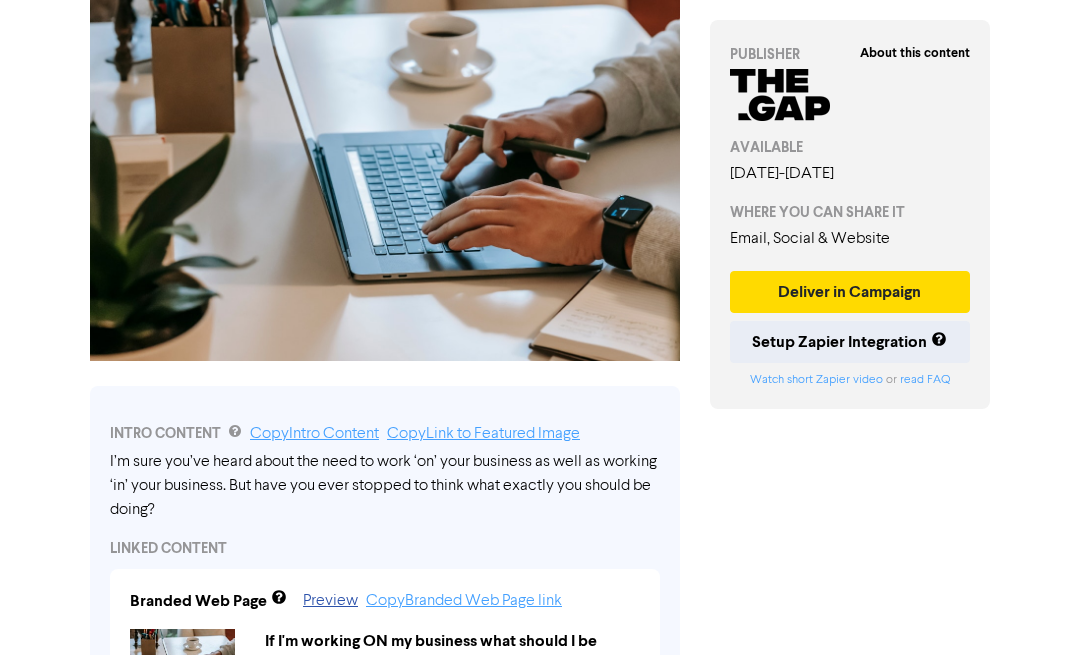 scroll, scrollTop: 0, scrollLeft: 0, axis: both 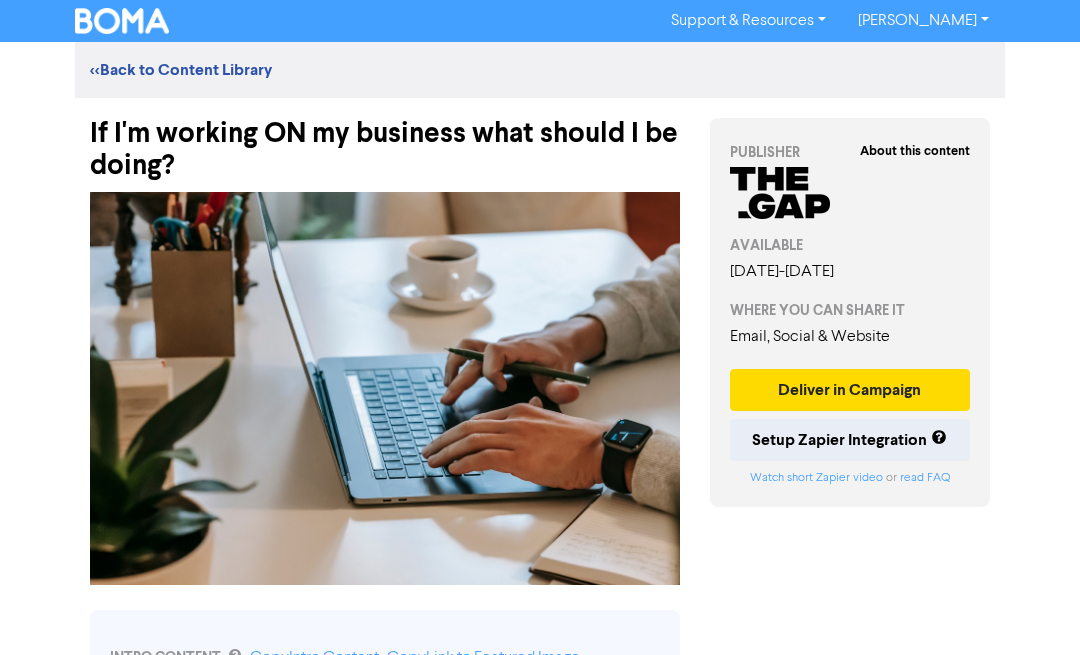 click on "<<  Back to Content Library" at bounding box center (181, 70) 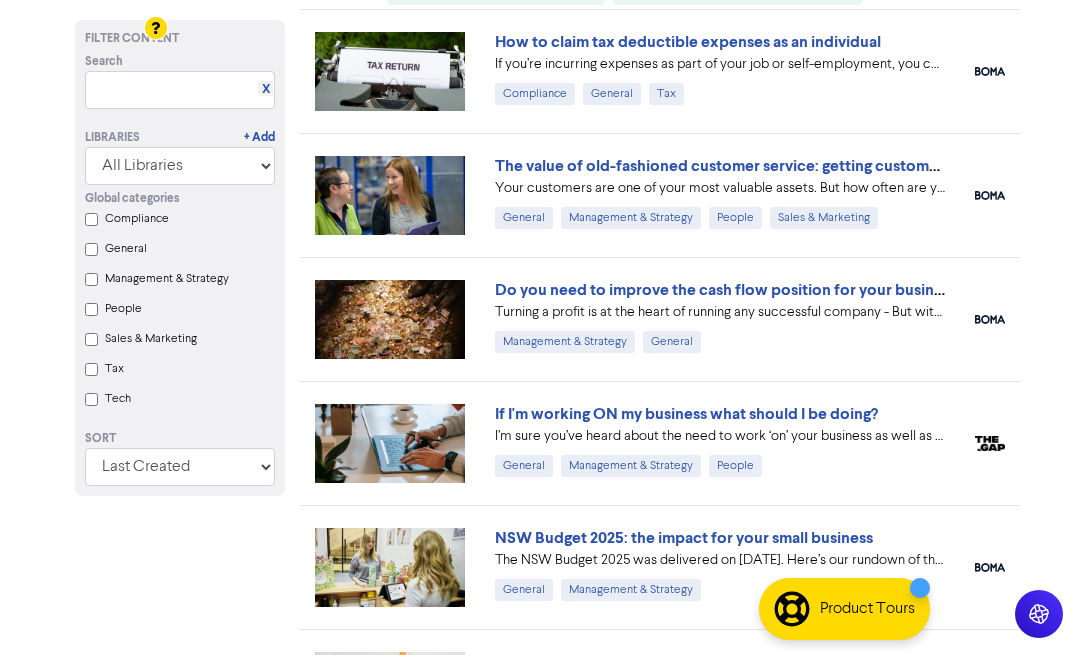 scroll, scrollTop: 0, scrollLeft: 0, axis: both 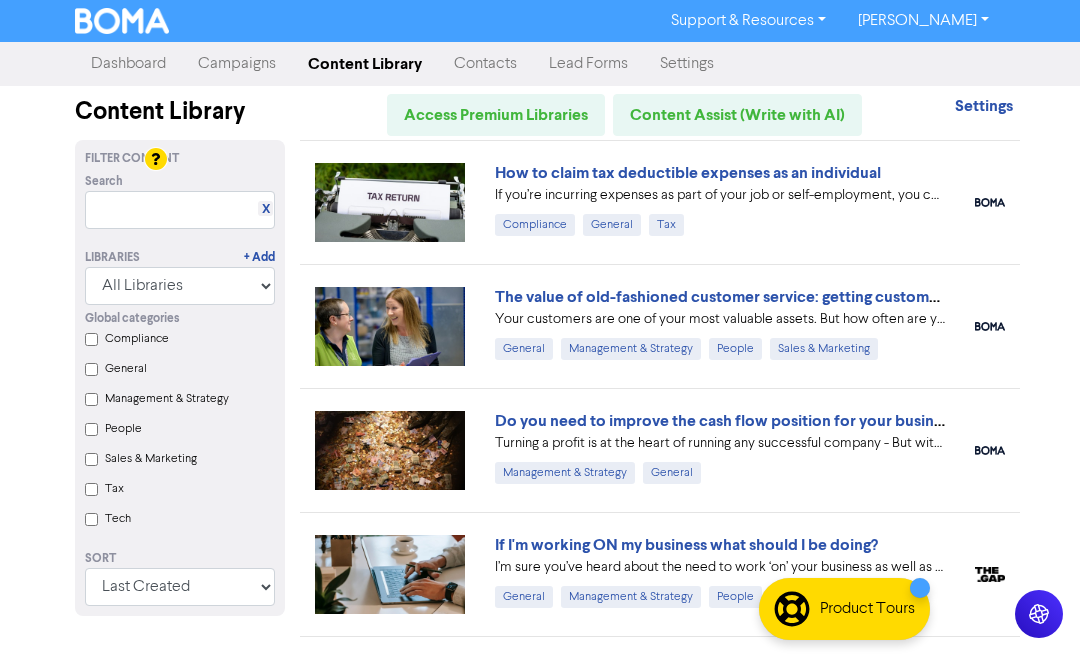 click on "Dashboard" at bounding box center (128, 64) 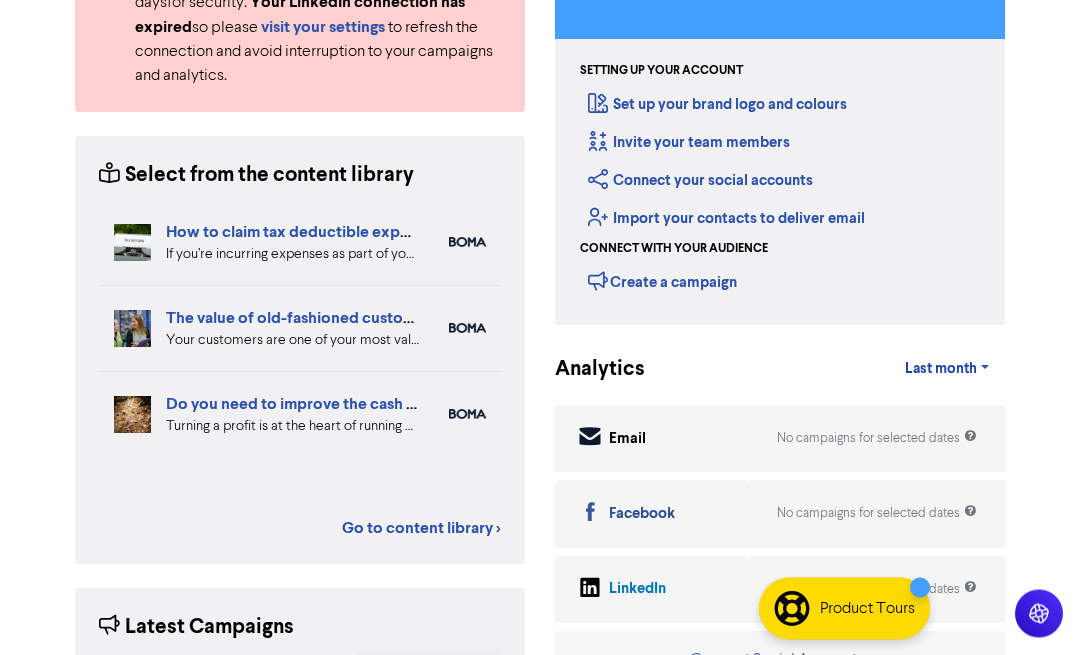 scroll, scrollTop: 236, scrollLeft: 0, axis: vertical 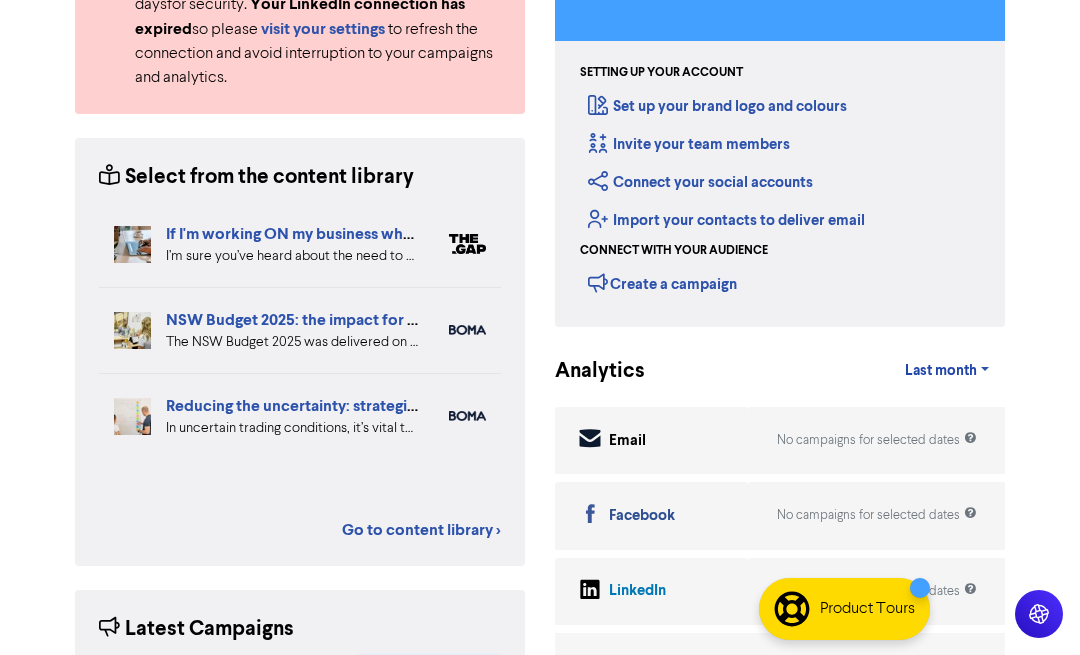 click on "Reducing the uncertainty: strategic business reviews" at bounding box center [353, 406] 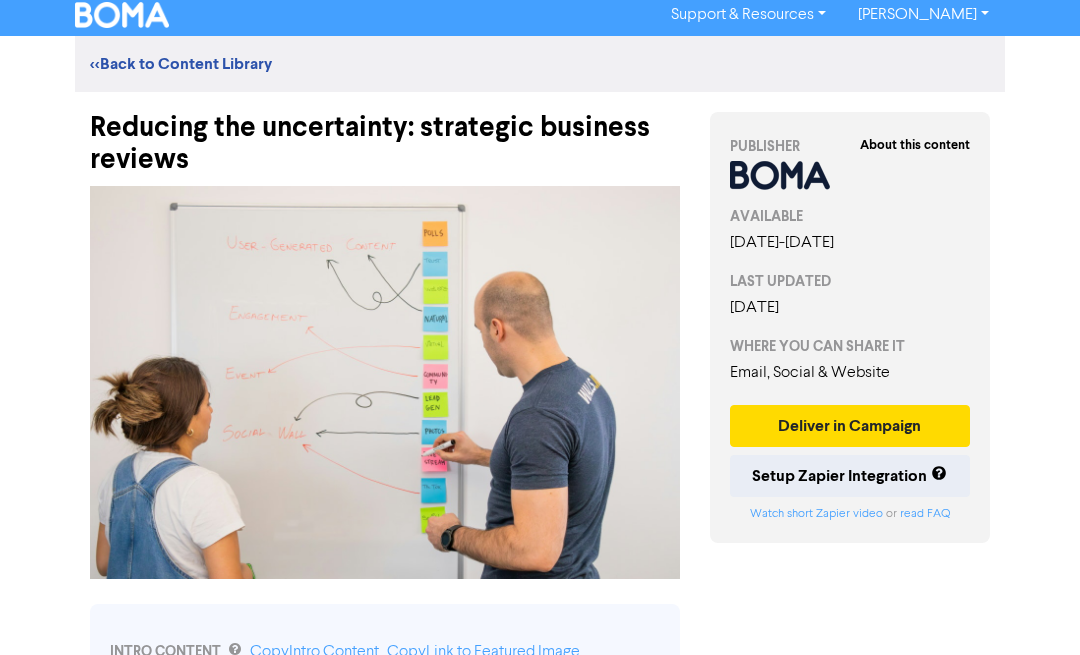 scroll, scrollTop: 0, scrollLeft: 0, axis: both 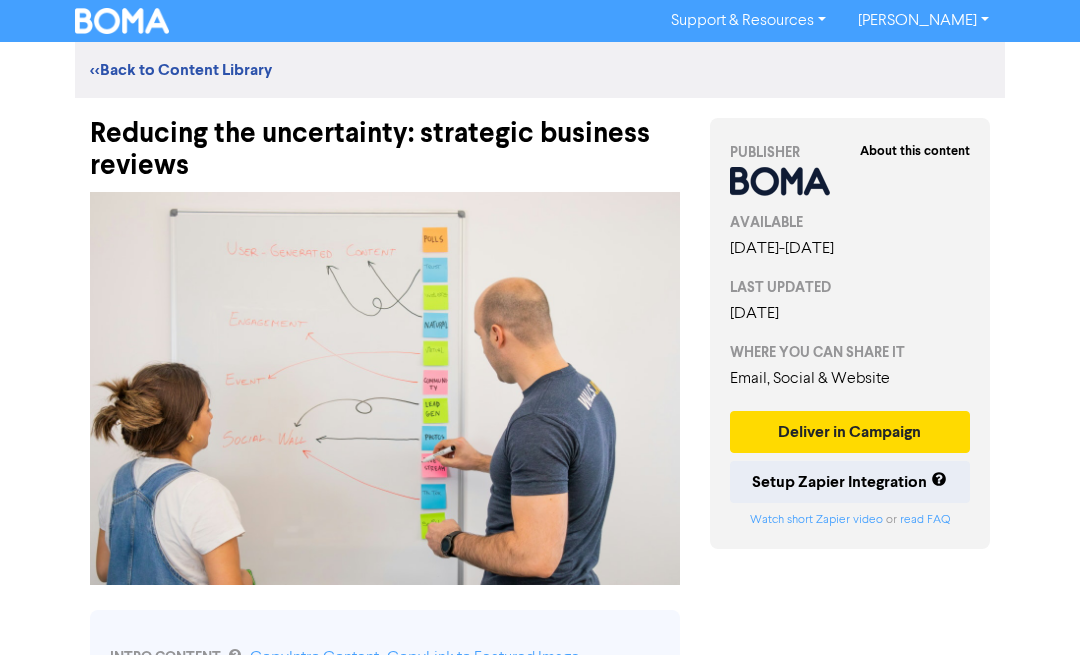 click on "<<  Back to Content Library" at bounding box center [181, 70] 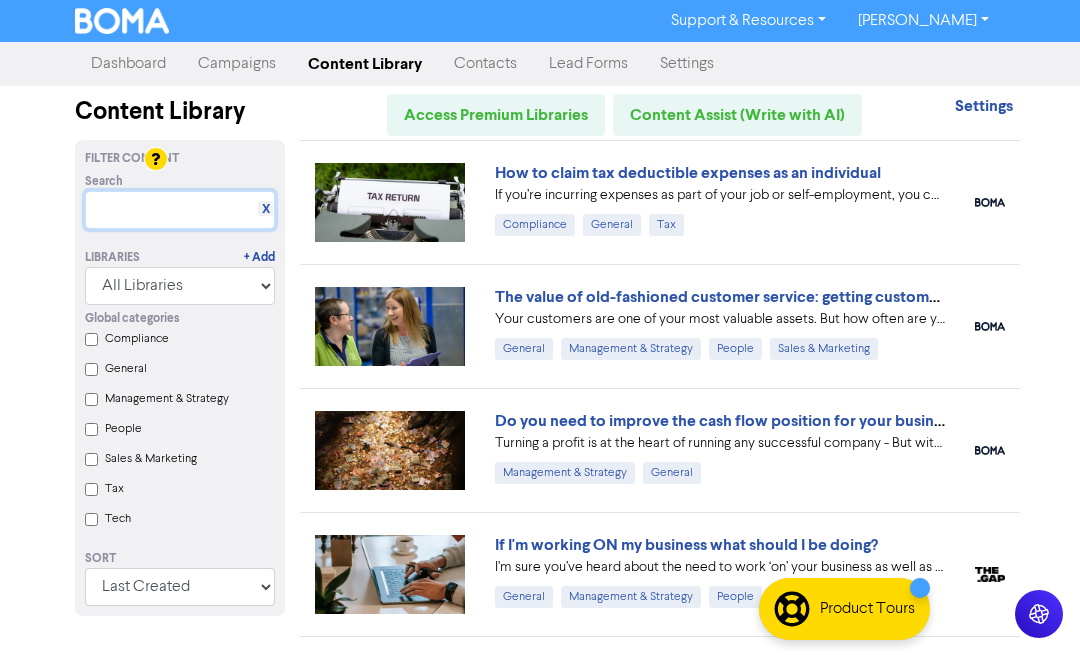 click at bounding box center (180, 210) 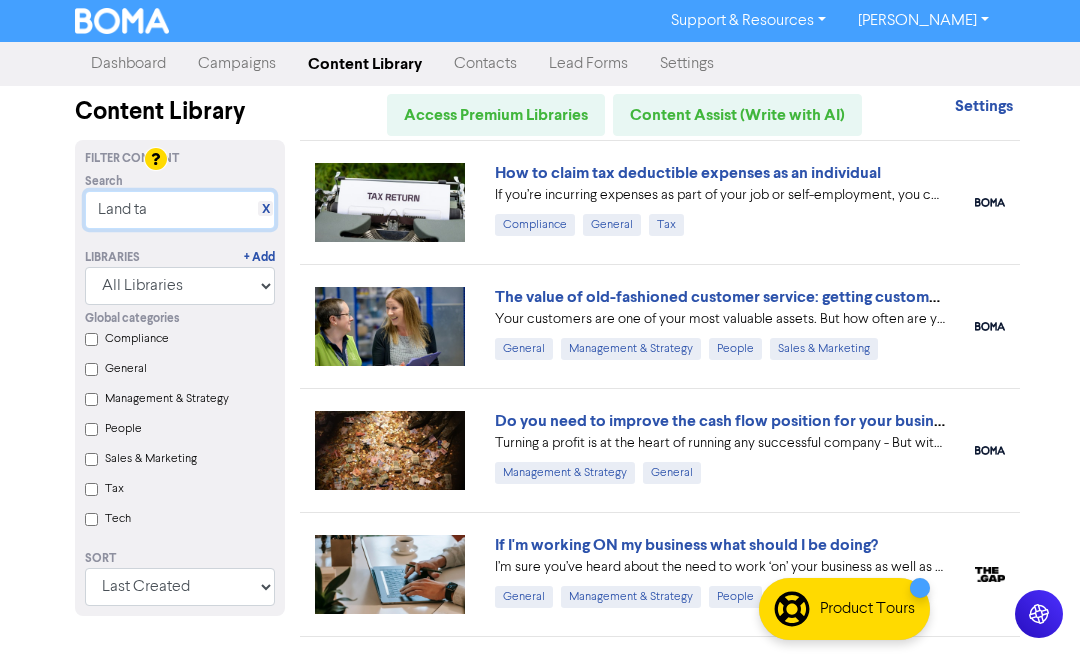 type on "Land tax" 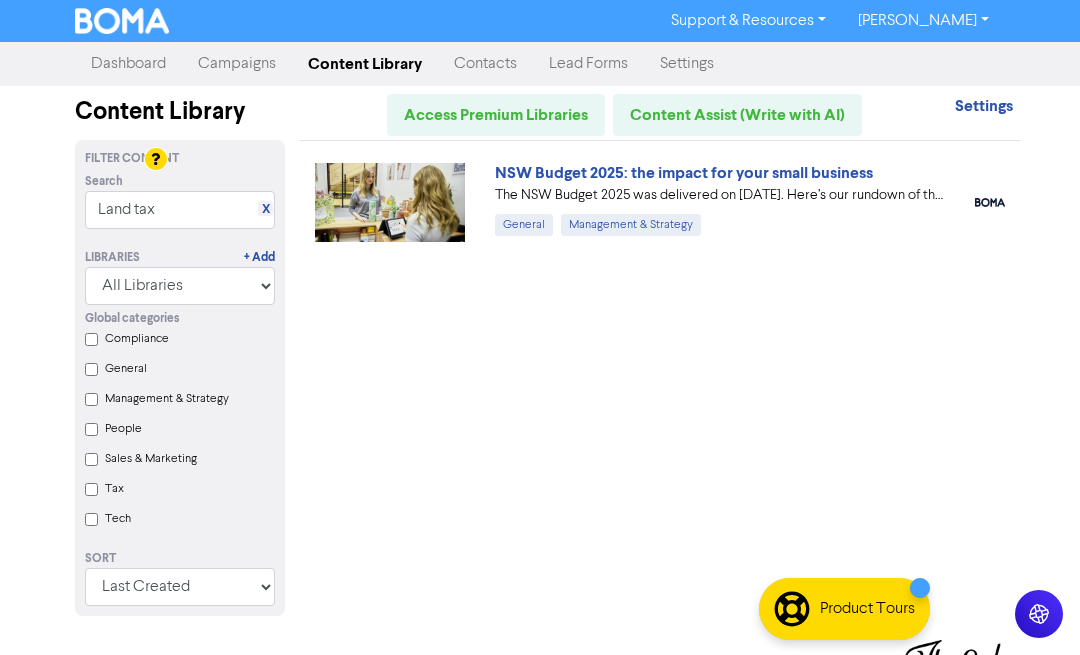 click on "NSW Budget 2025: the impact for your small business" at bounding box center (684, 173) 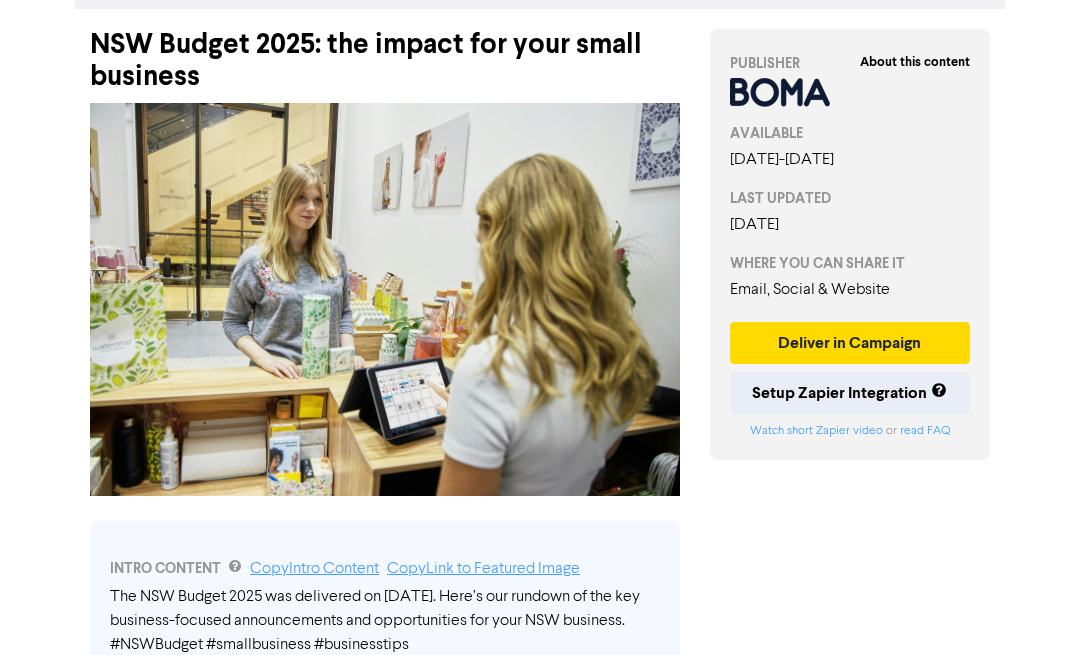 scroll, scrollTop: 0, scrollLeft: 0, axis: both 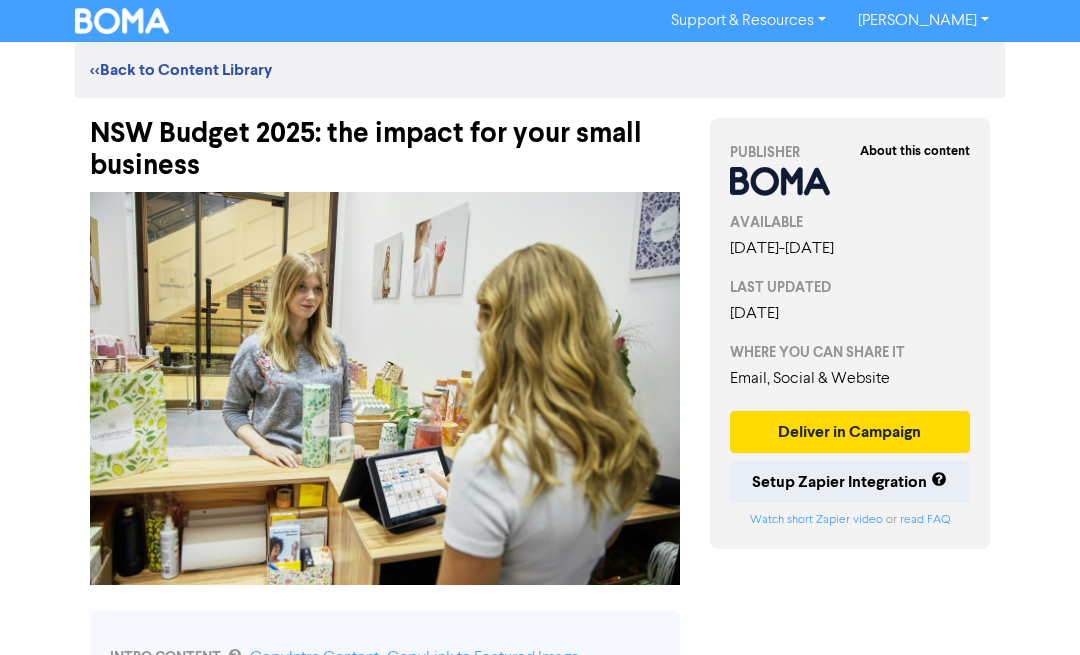 click on "<<  Back to Content Library" at bounding box center [181, 70] 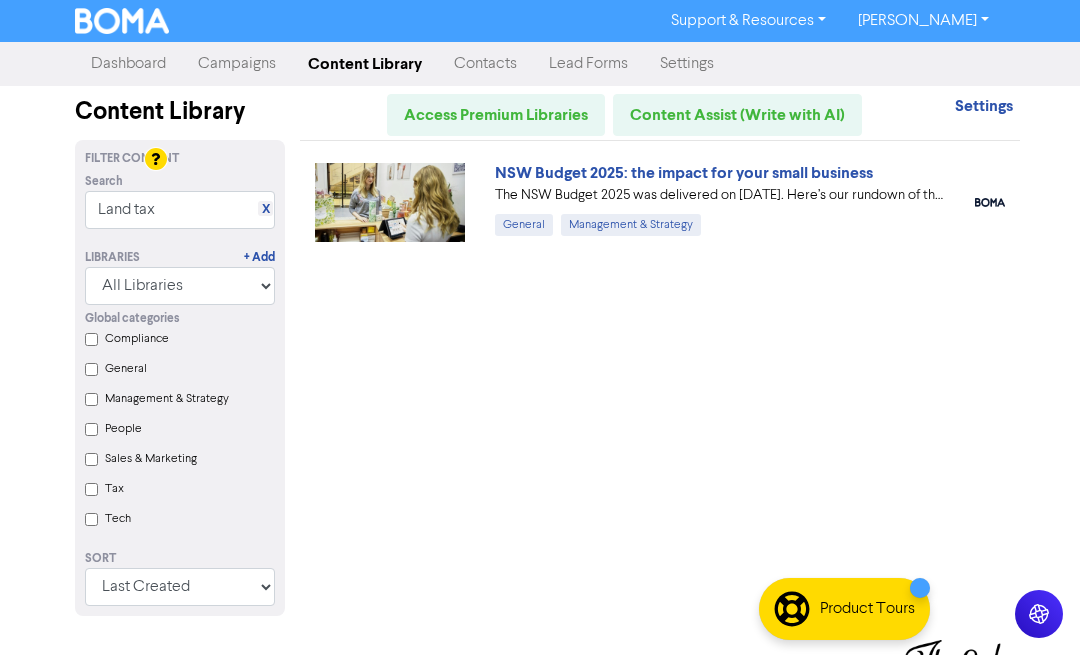 click on "Tax" at bounding box center (114, 489) 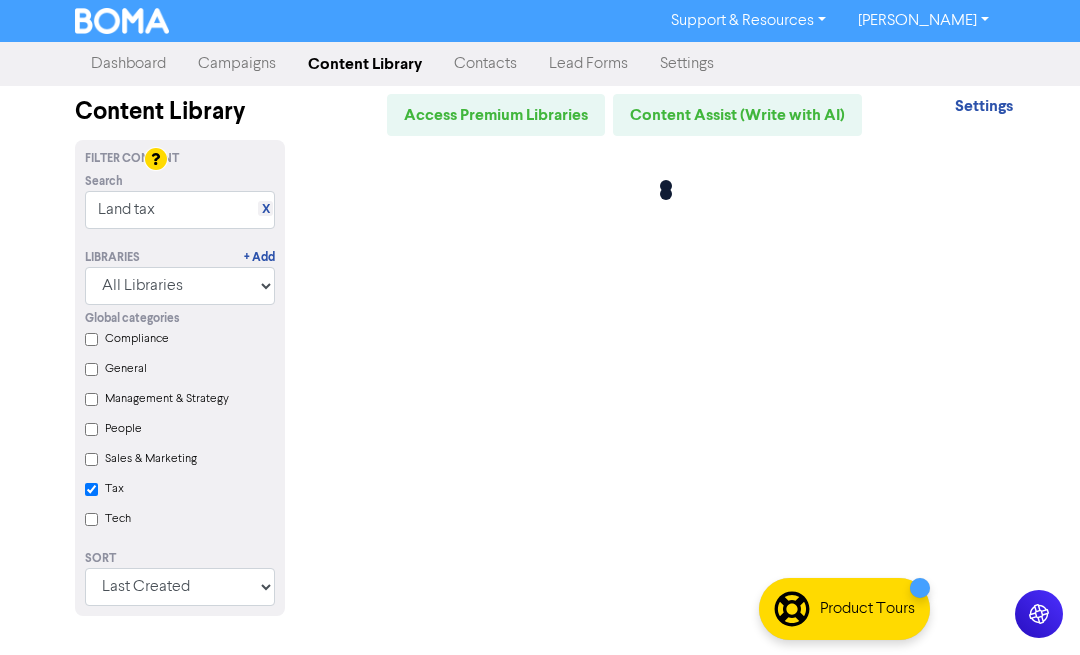 checkbox on "true" 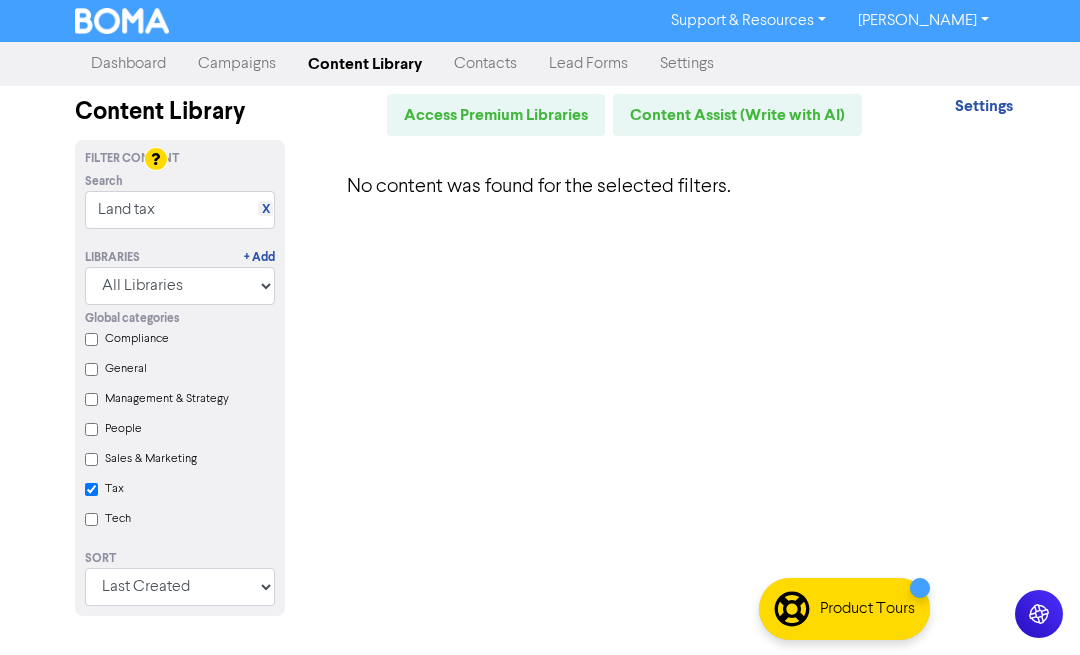 click on "Dashboard" at bounding box center [128, 64] 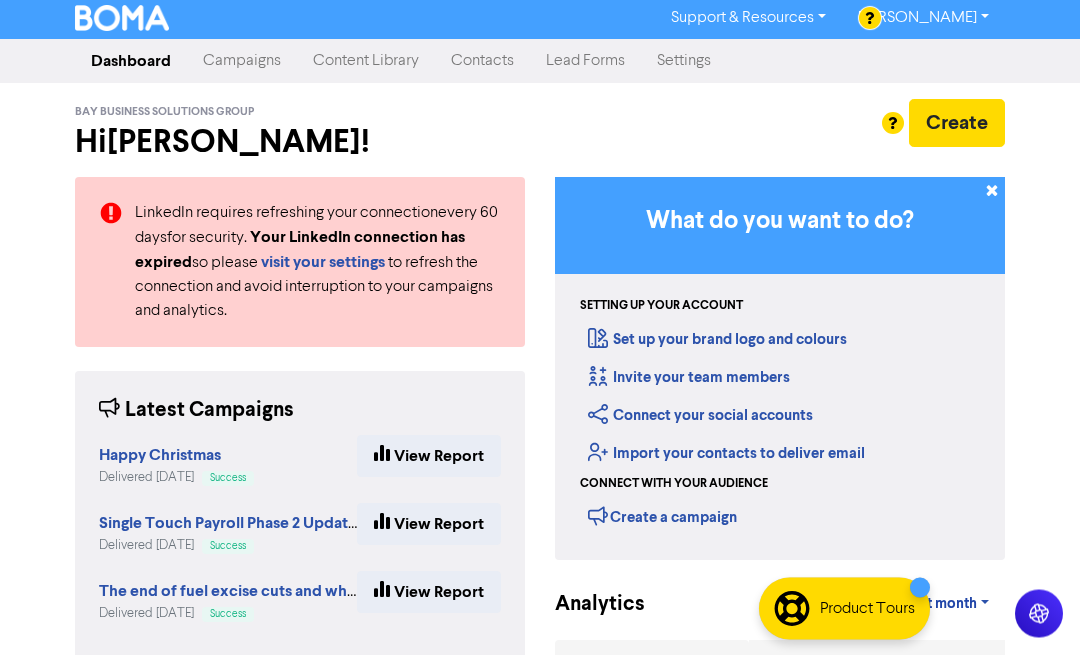 scroll, scrollTop: 0, scrollLeft: 0, axis: both 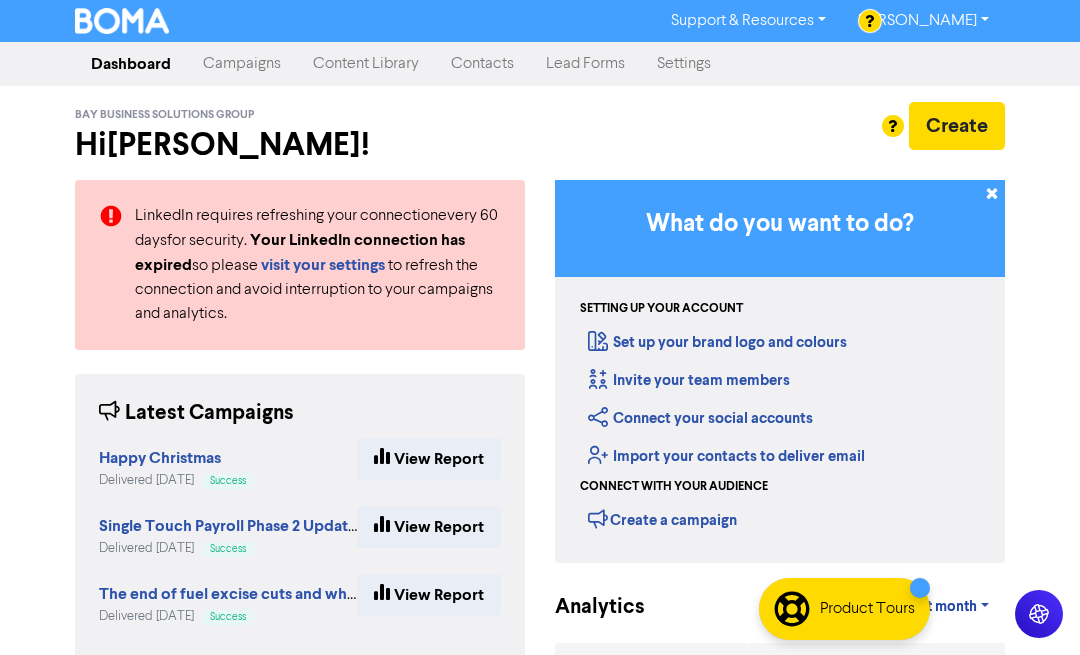 click on "Campaigns" at bounding box center (242, 64) 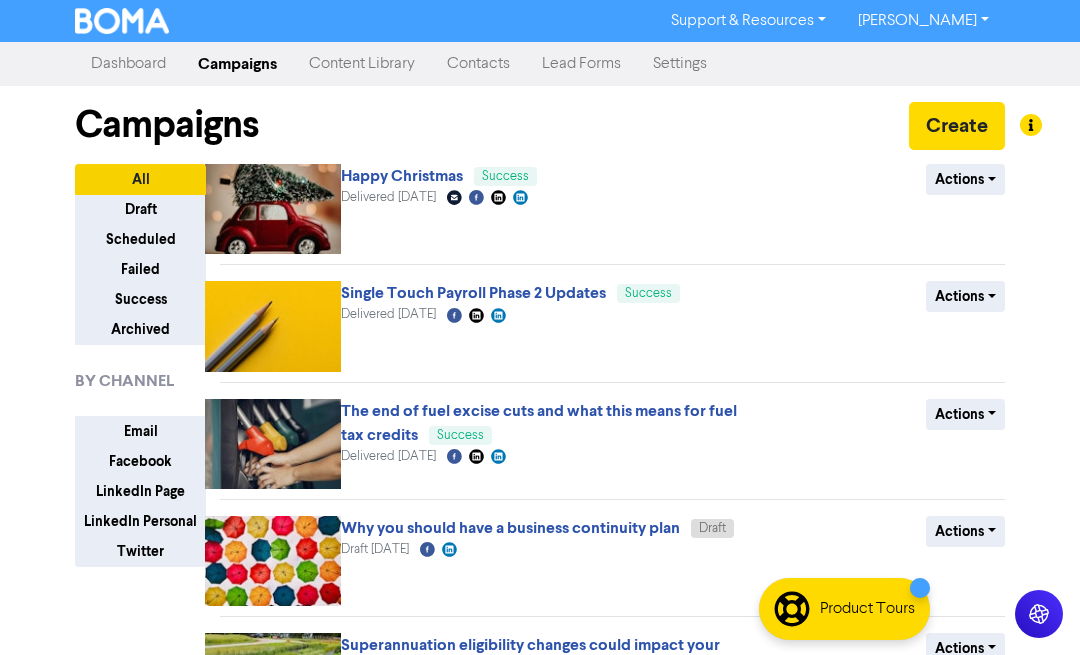 click on "Dashboard" at bounding box center (128, 64) 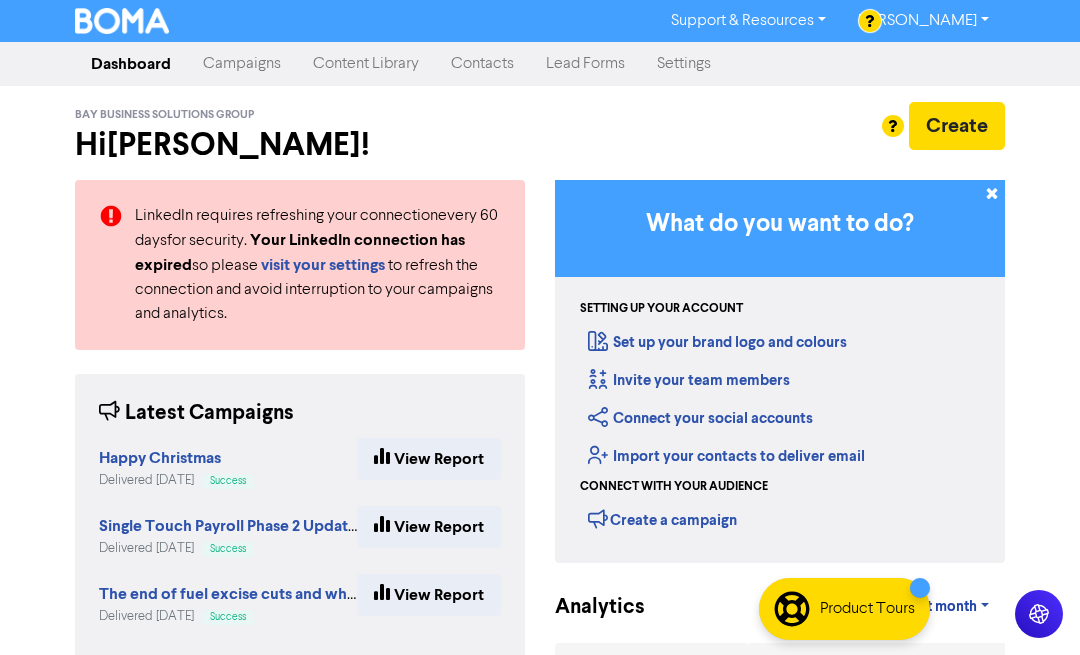 click on "Support & Resources Video Tutorials FAQ & Guides Marketing Education [PERSON_NAME] Log Out Dashboard Campaigns Content Library Contacts Lead Forms Settings Bay Business Solutions Group Hi  [PERSON_NAME] ! Create LinkedIn requires refreshing your connection  every 60 days  for security.   Your LinkedIn connection has expired  so please   visit your settings   to refresh the connection and avoid interruption to your campaigns and analytics.  Latest Campaigns Happy Christmas Delivered [DATE]   Success View Report Single Touch Payroll Phase 2 Updates Delivered [DATE]   Success View Report The end of fuel excise cuts and what this means for fuel tax credits Delivered [DATE]   Success View Report What do you want to do? Setting up your account   Set up your brand logo and colours   Invite your team members   Connect your social accounts   Import your contacts to deliver email Connect with your audience  Create a campaign Analytics Last month Last 7 days Last month Custom dates" at bounding box center [540, 327] 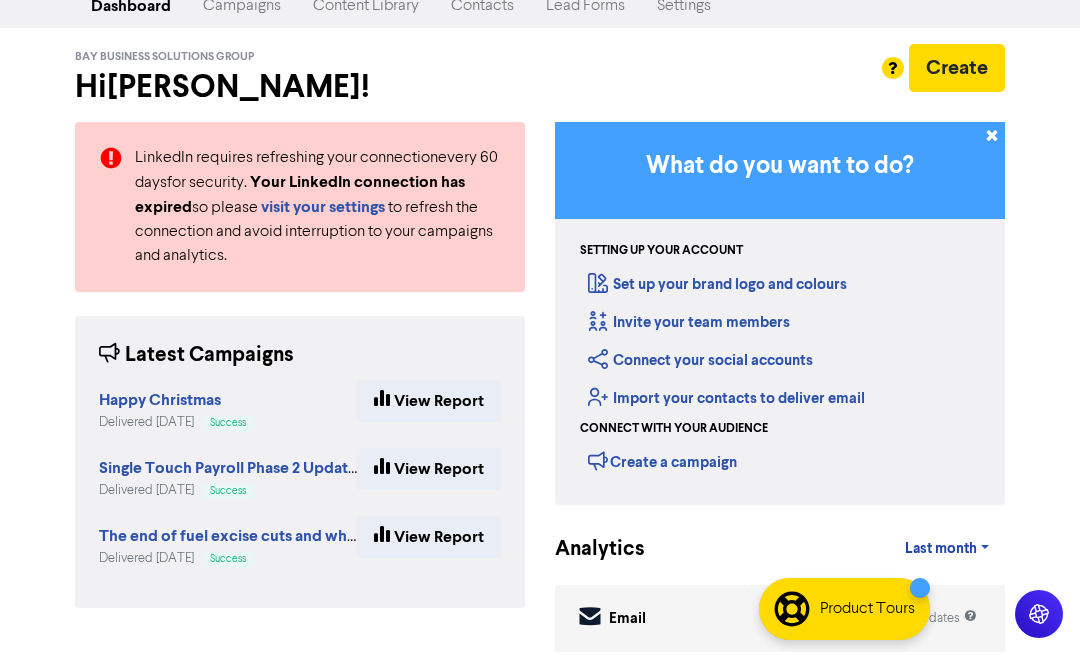 scroll, scrollTop: 0, scrollLeft: 0, axis: both 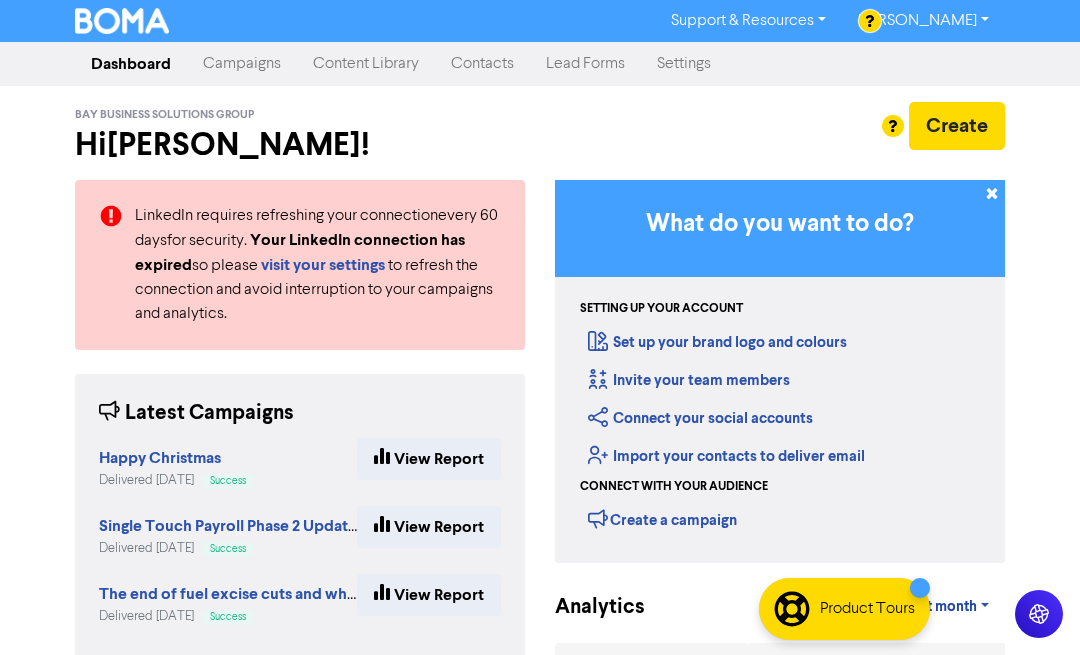 click on "Dashboard" at bounding box center [131, 64] 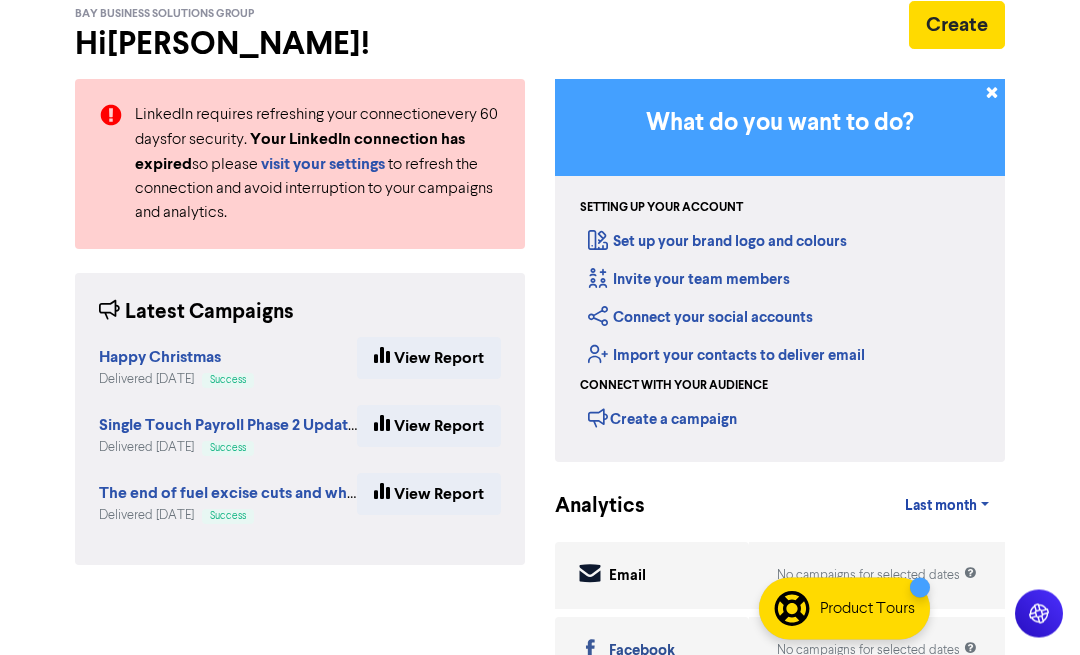 scroll, scrollTop: 0, scrollLeft: 0, axis: both 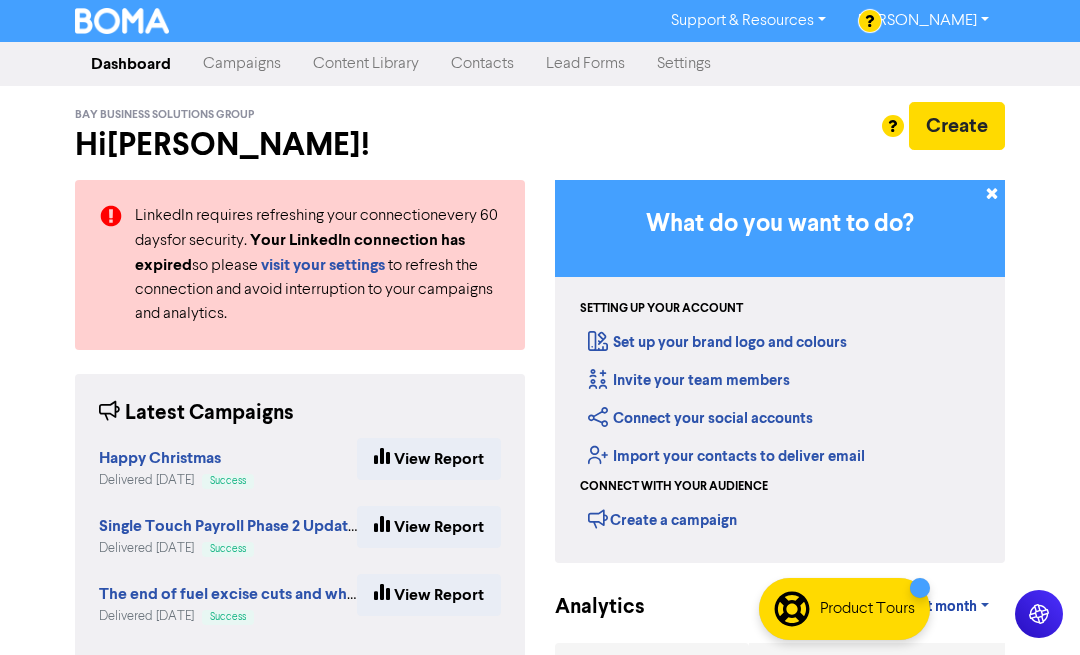 click on "Campaigns" at bounding box center [242, 64] 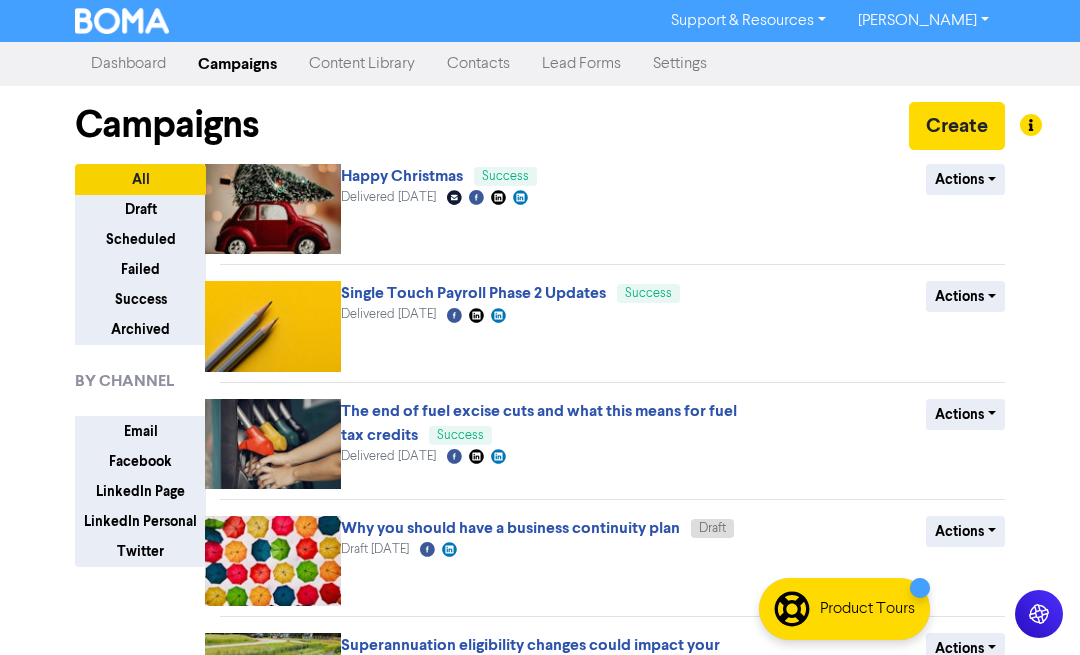 click on "Content Library" at bounding box center (362, 64) 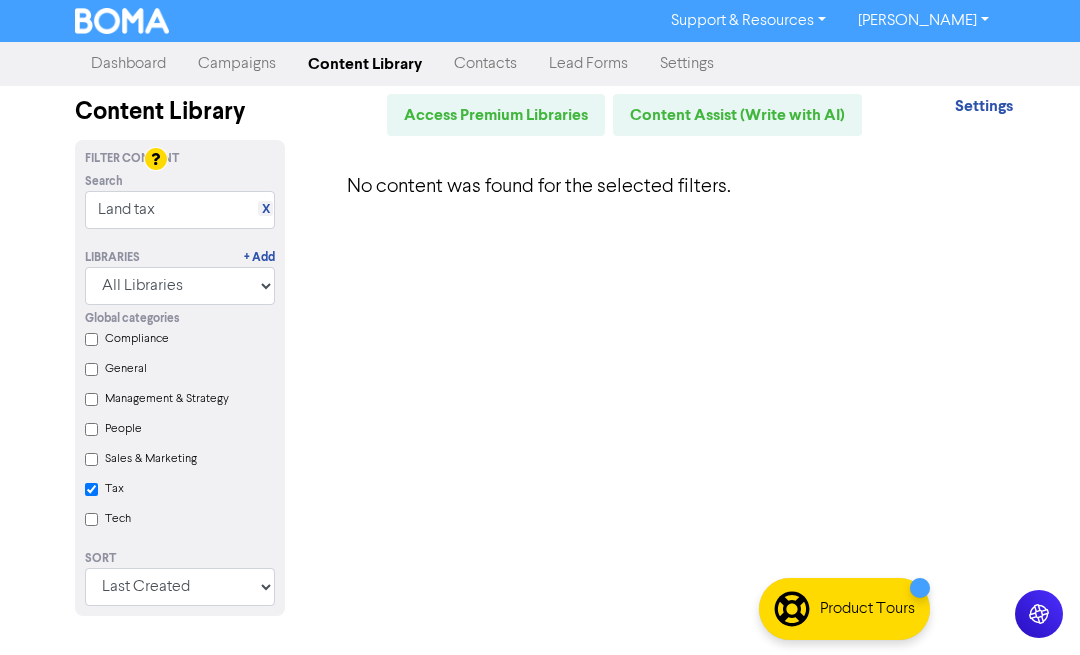 click on "Tax" at bounding box center (91, 489) 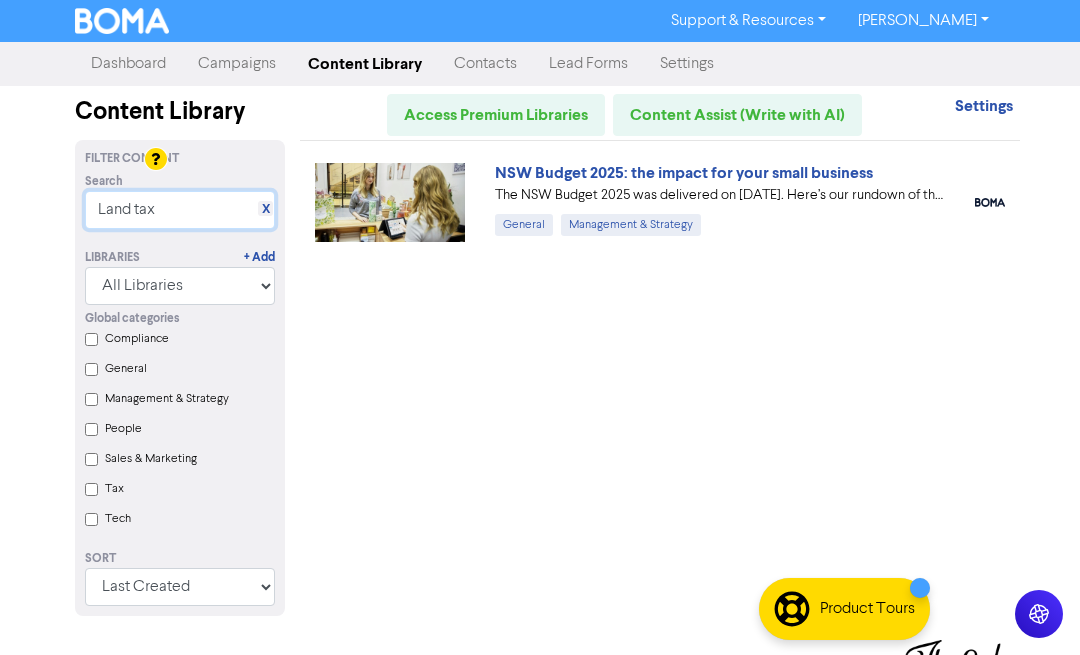 click on "Land tax" at bounding box center (180, 210) 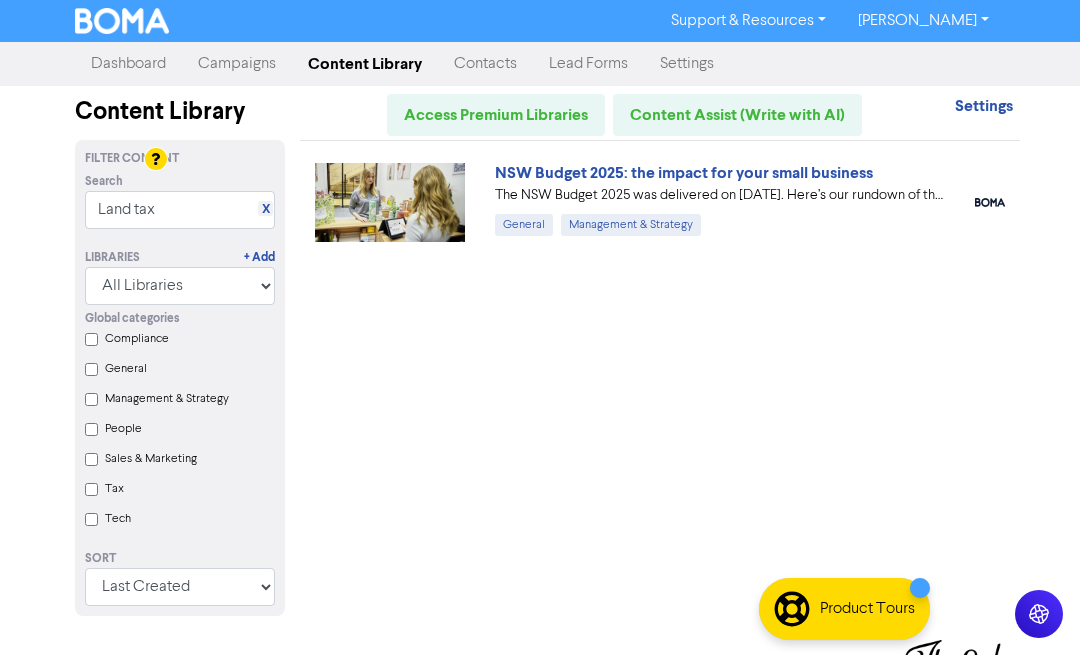 click on "X" at bounding box center (266, 209) 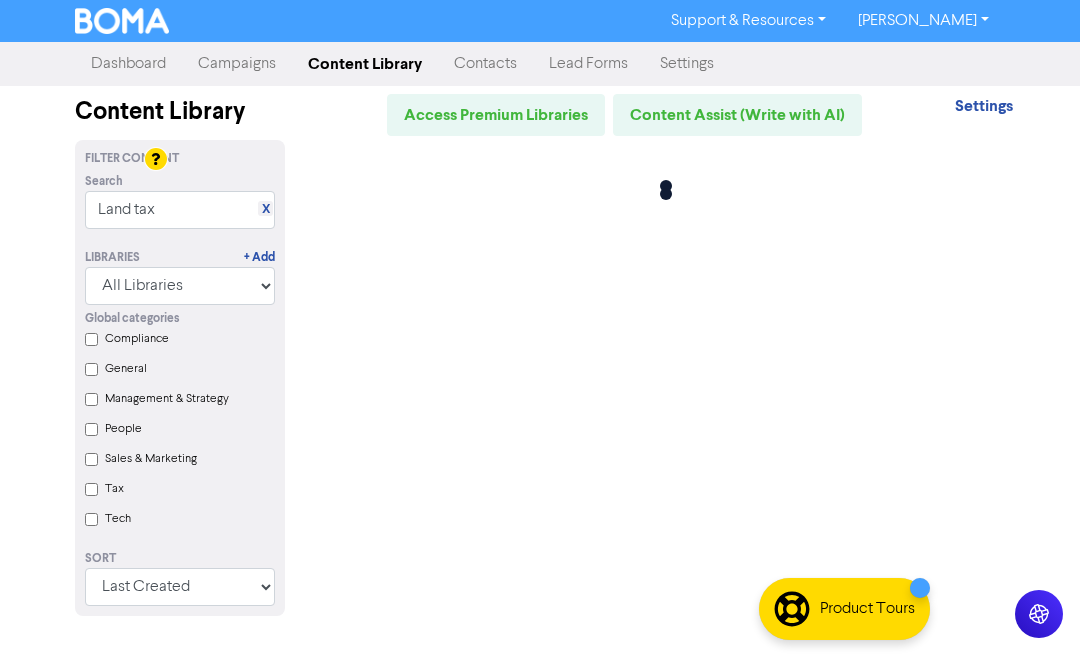 type 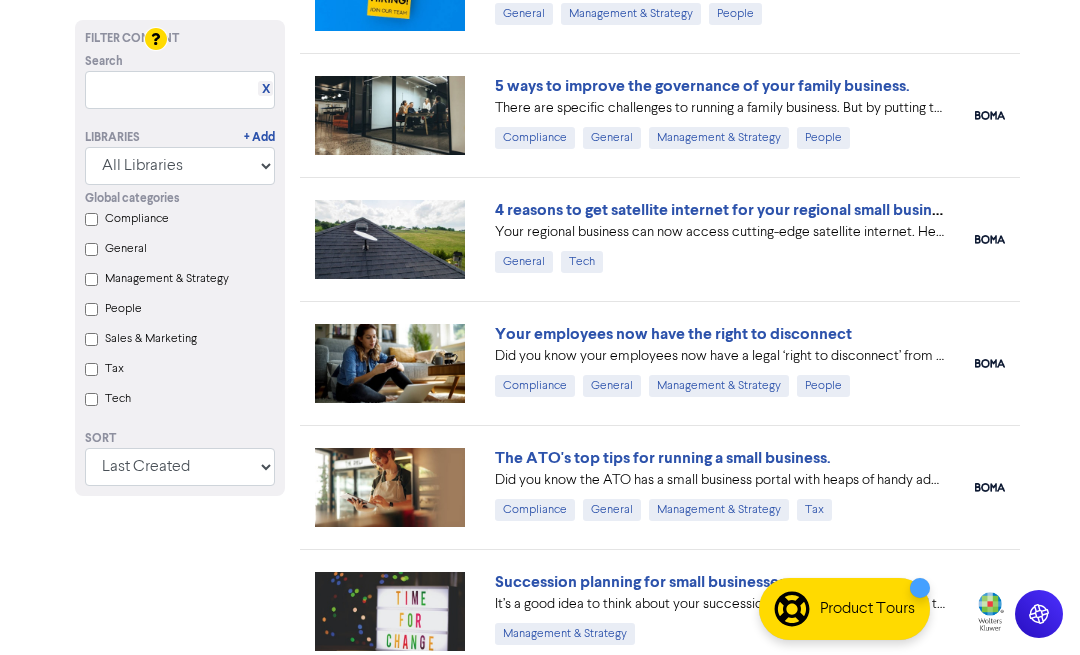 scroll, scrollTop: 13384, scrollLeft: 0, axis: vertical 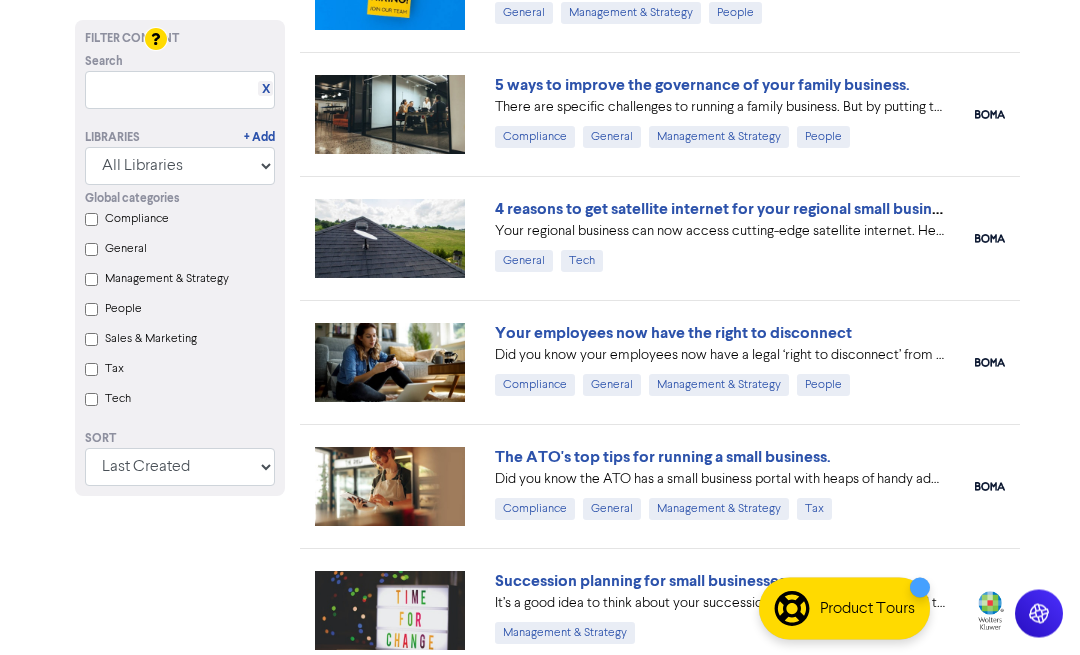 click at bounding box center (390, 487) 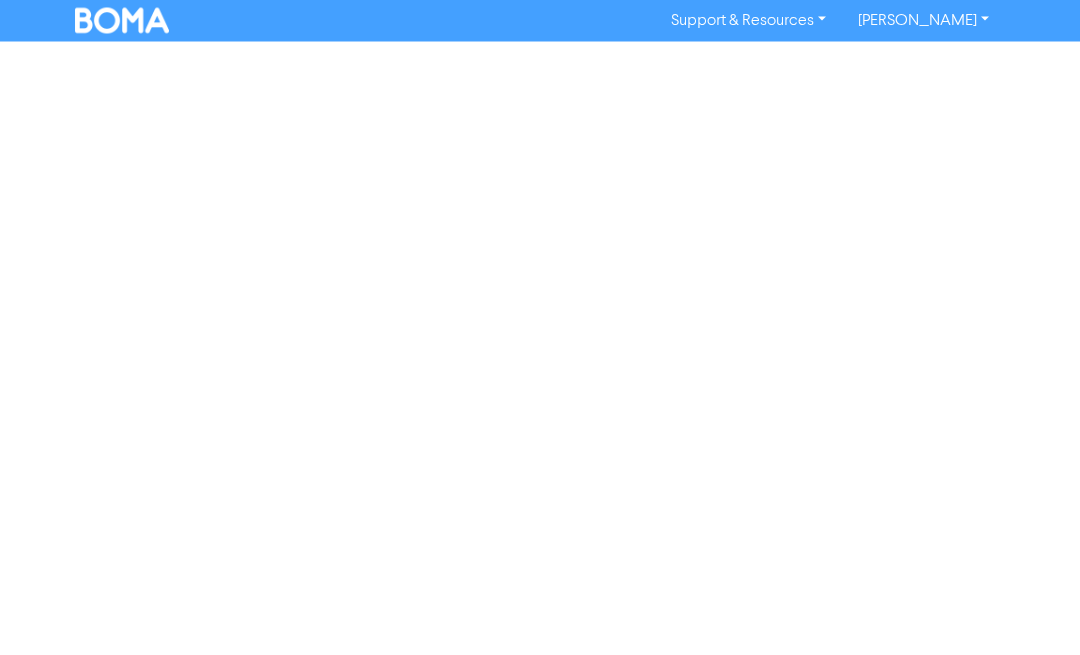 scroll, scrollTop: 0, scrollLeft: 0, axis: both 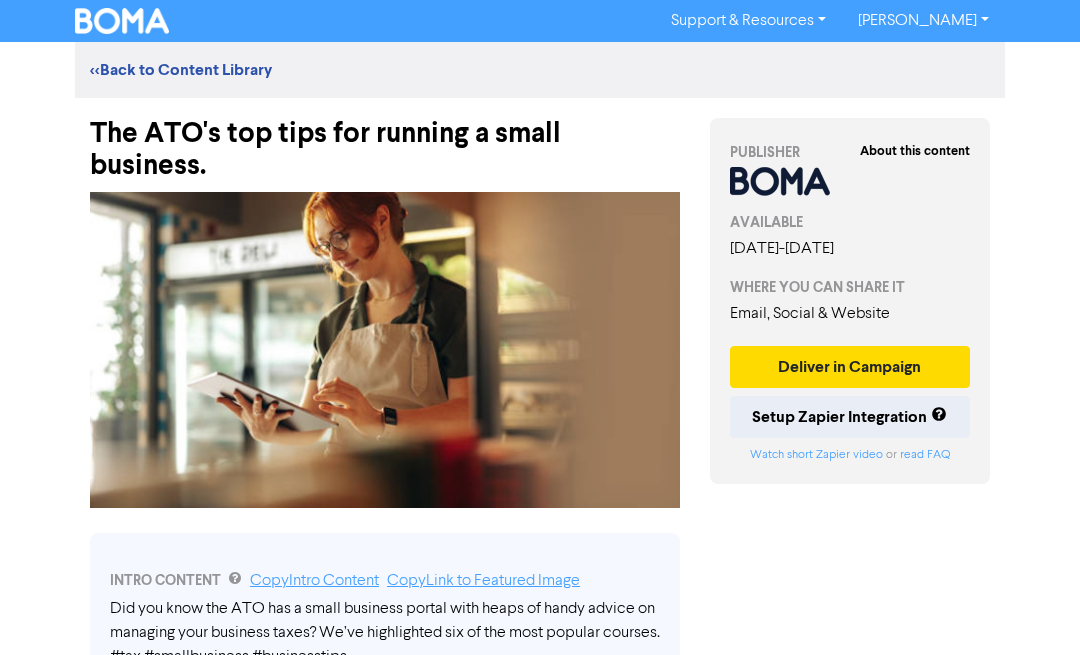 click on "<<  Back to Content Library" at bounding box center [181, 70] 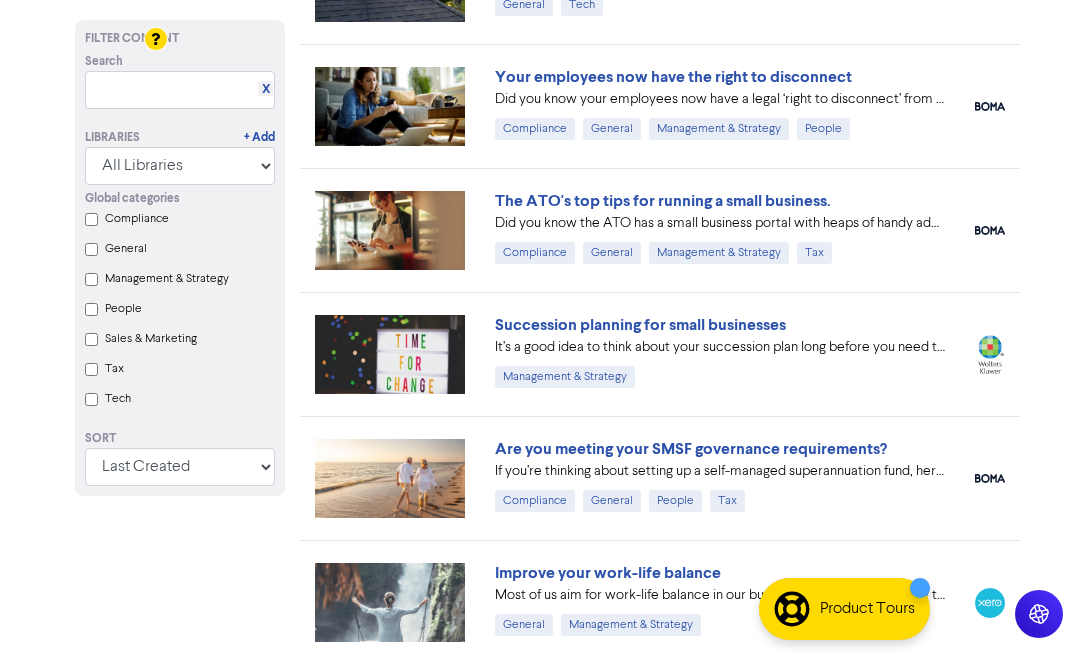 scroll, scrollTop: 13640, scrollLeft: 0, axis: vertical 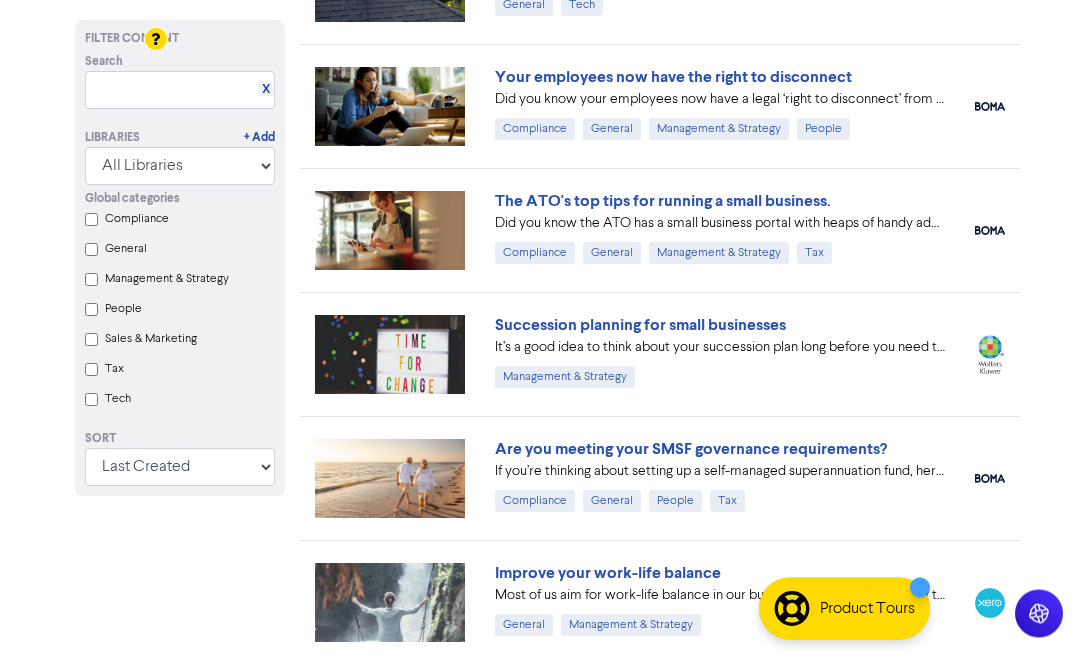 click at bounding box center (390, 107) 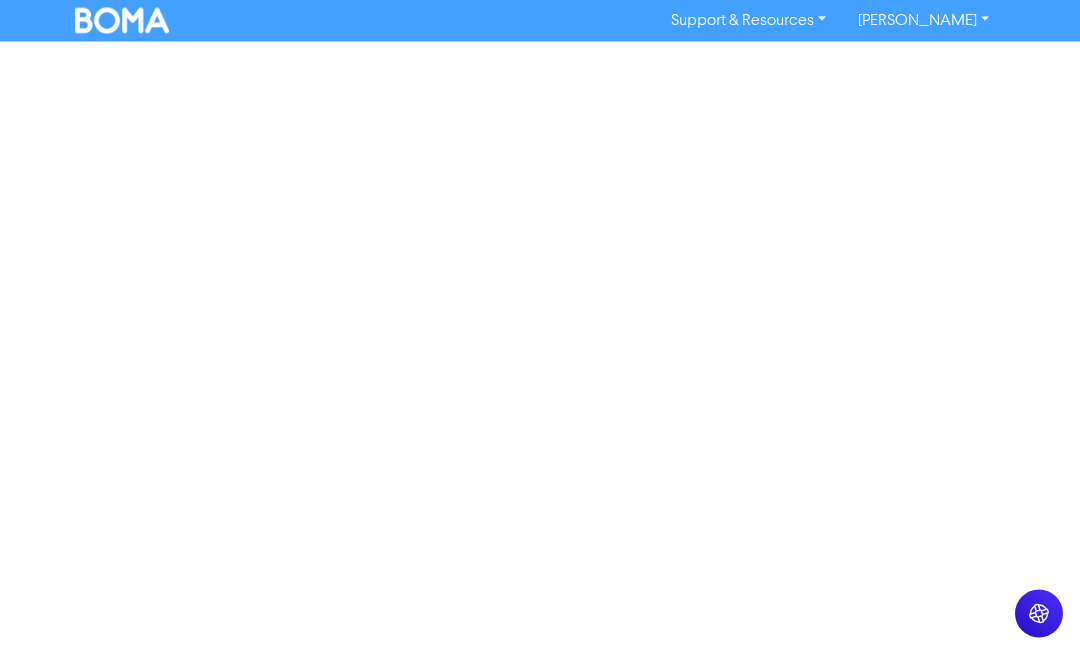 scroll, scrollTop: 0, scrollLeft: 0, axis: both 